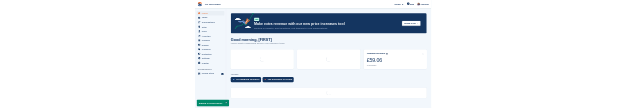 scroll, scrollTop: 0, scrollLeft: 0, axis: both 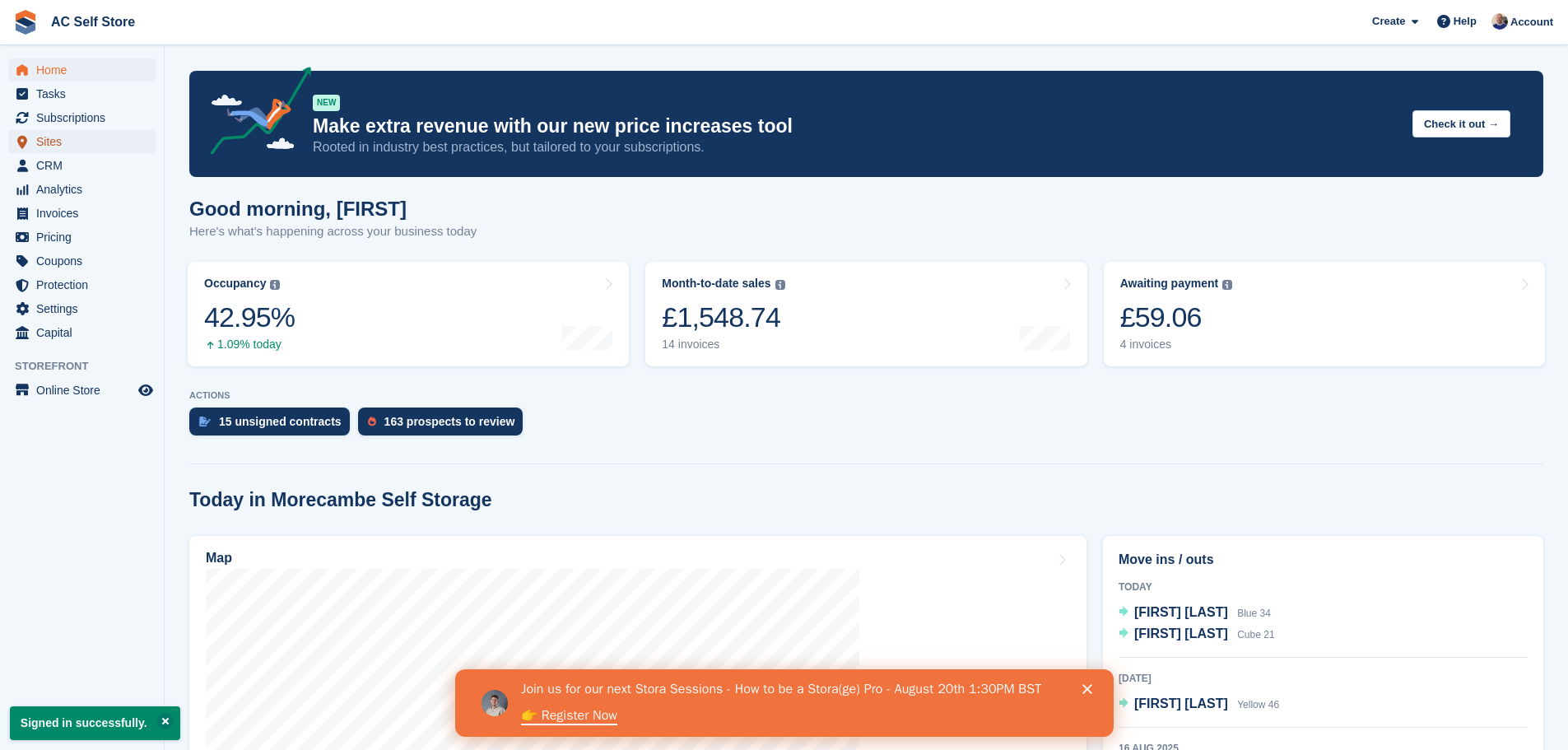 click on "Sites" at bounding box center (86, 142) 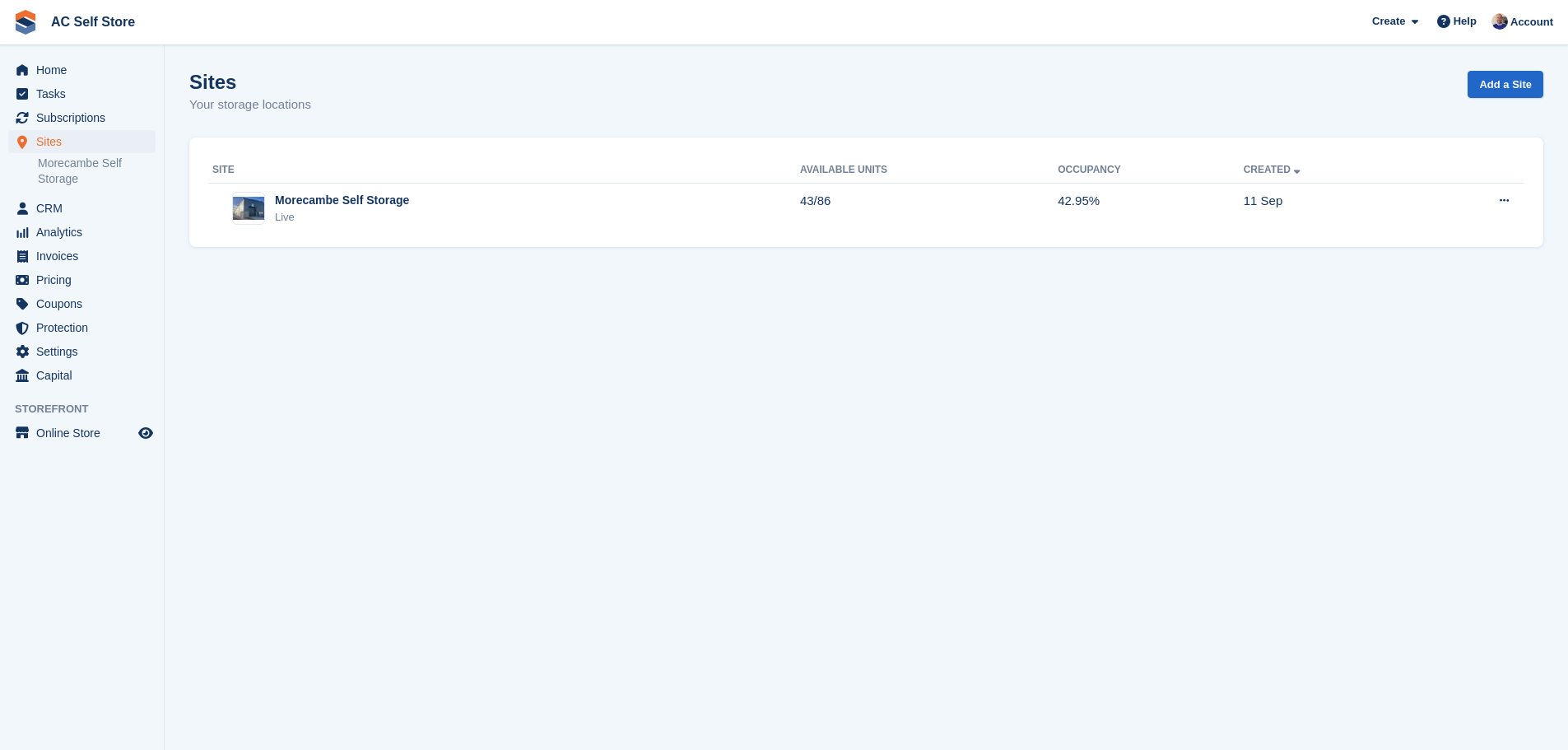 scroll, scrollTop: 0, scrollLeft: 0, axis: both 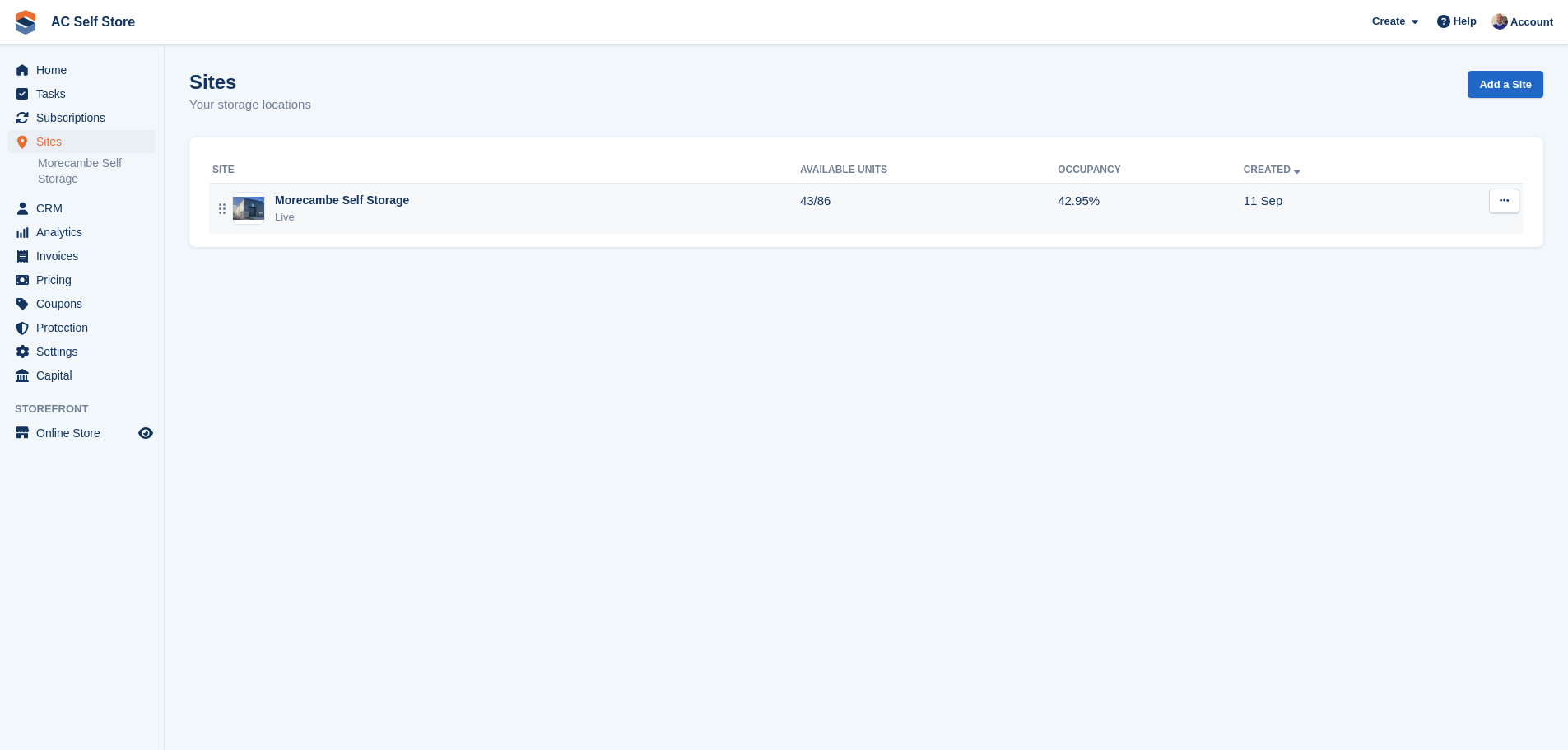 click on "Morecambe Self Storage" at bounding box center (342, 200) 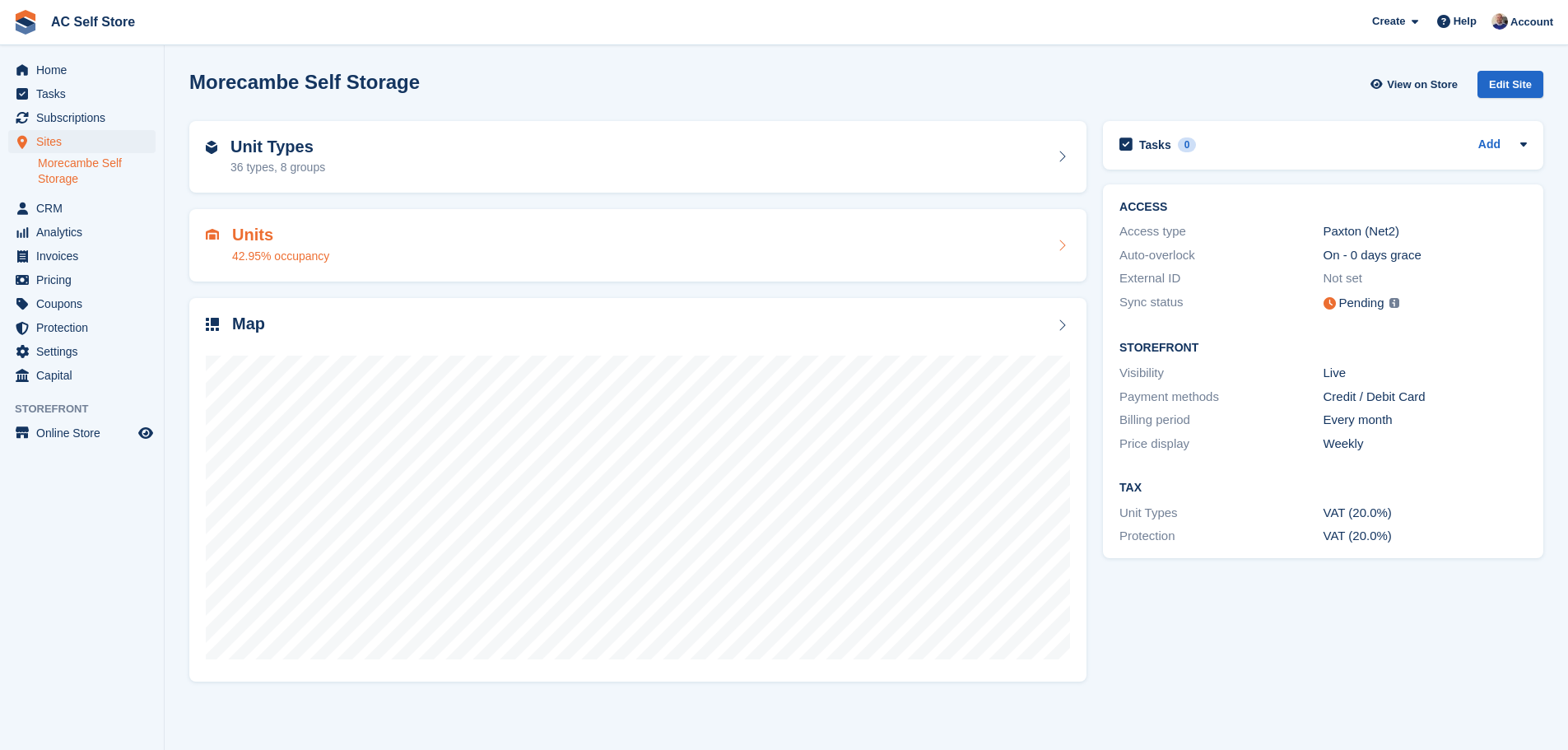 scroll, scrollTop: 0, scrollLeft: 0, axis: both 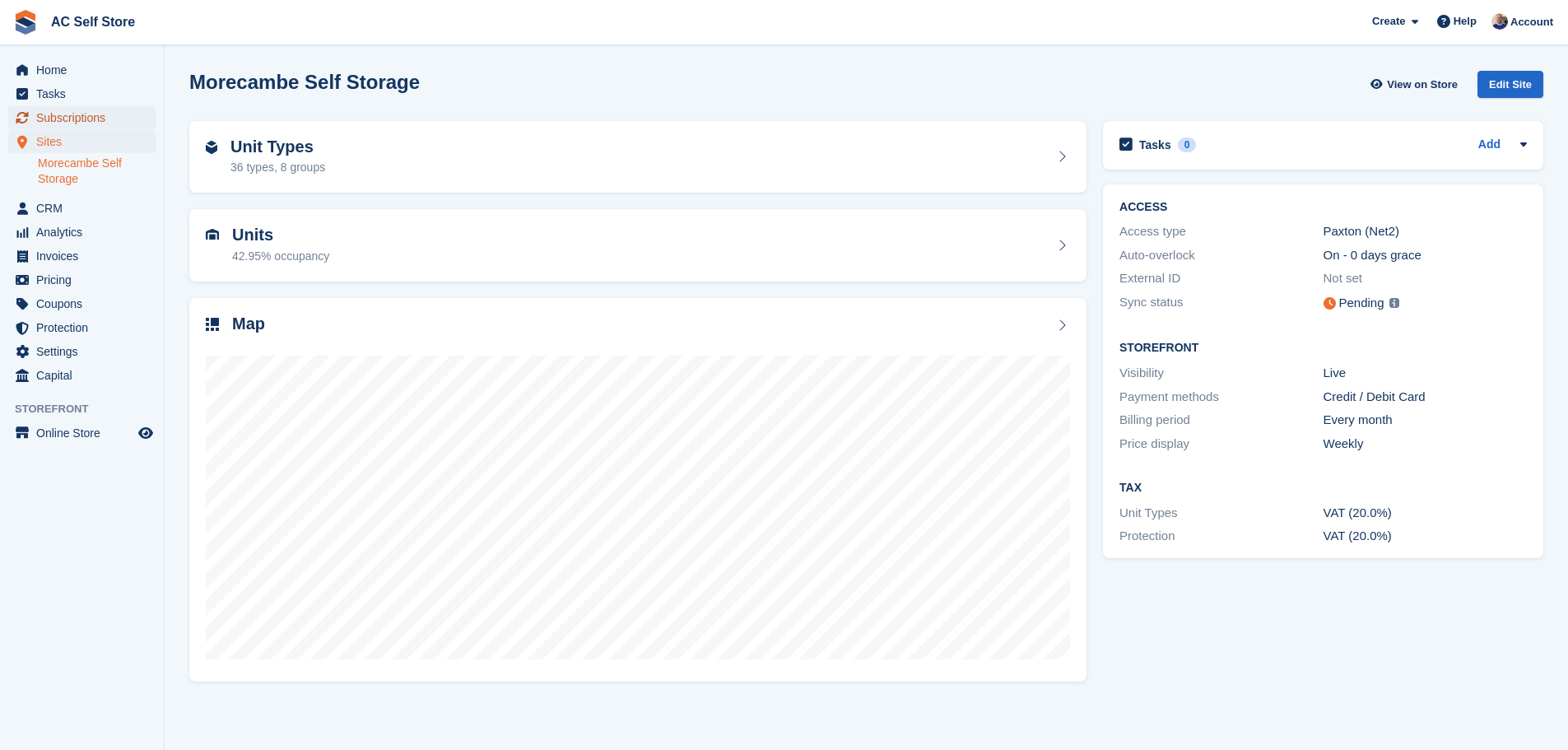 click on "Subscriptions" at bounding box center [86, 118] 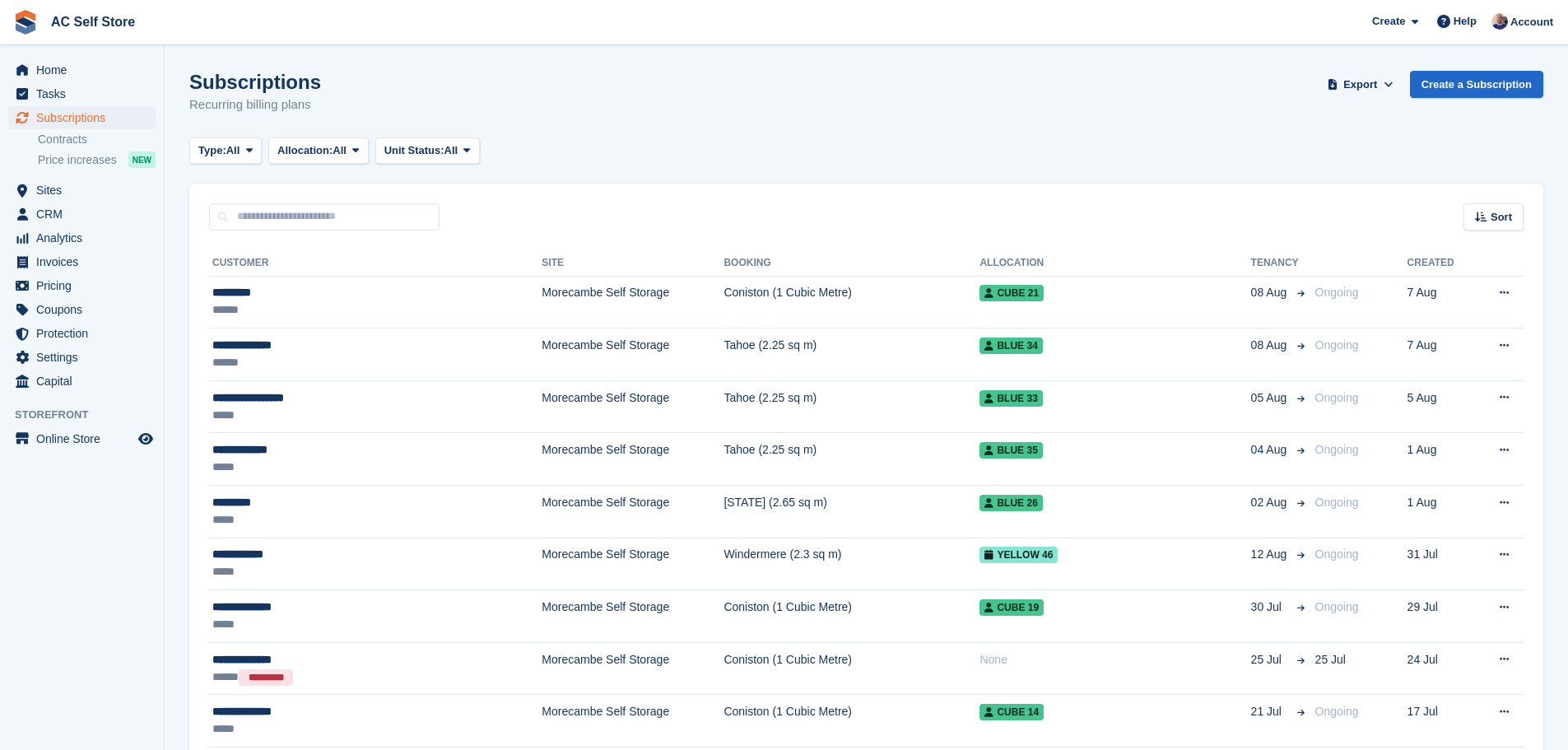 scroll, scrollTop: 0, scrollLeft: 0, axis: both 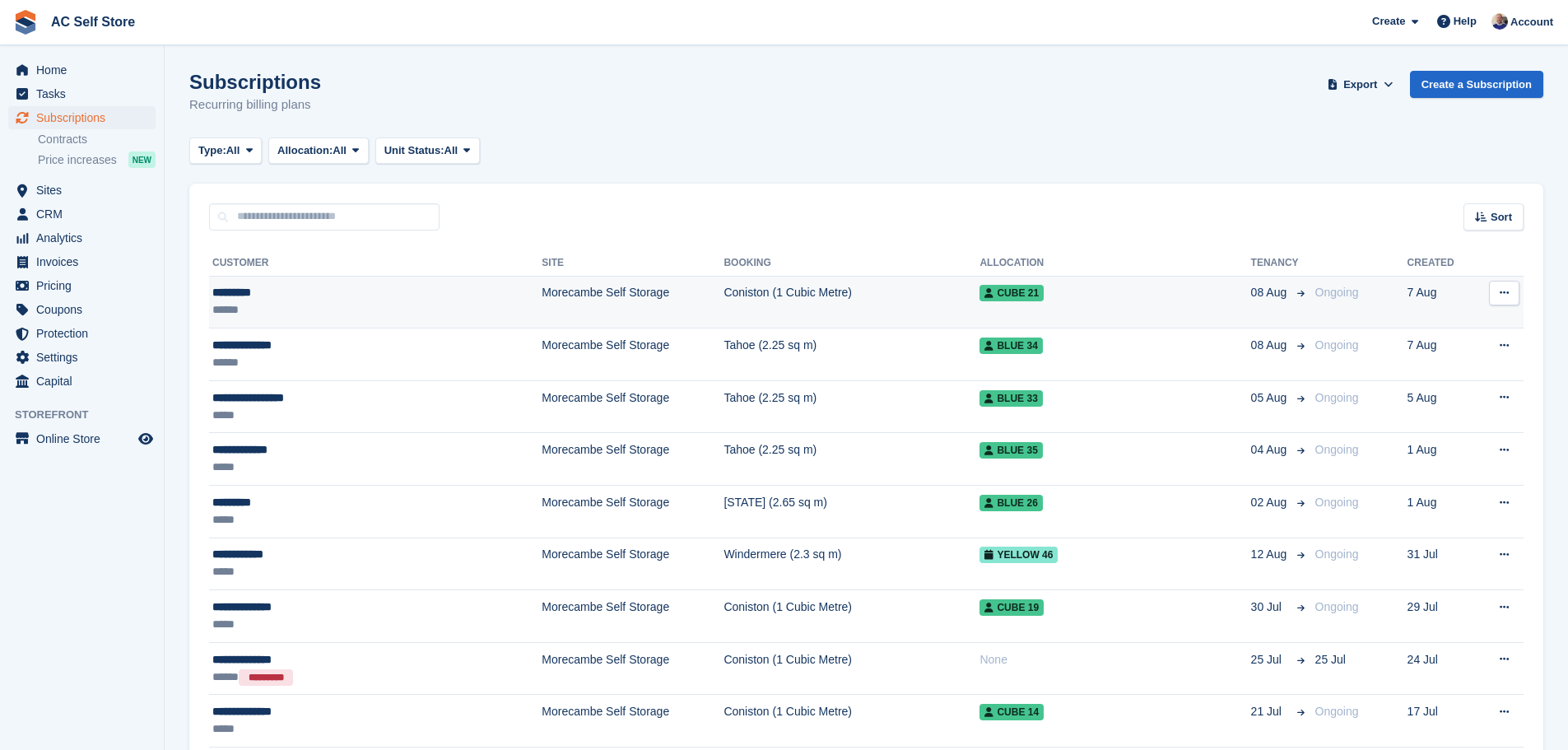 click on "*********" at bounding box center (327, 292) 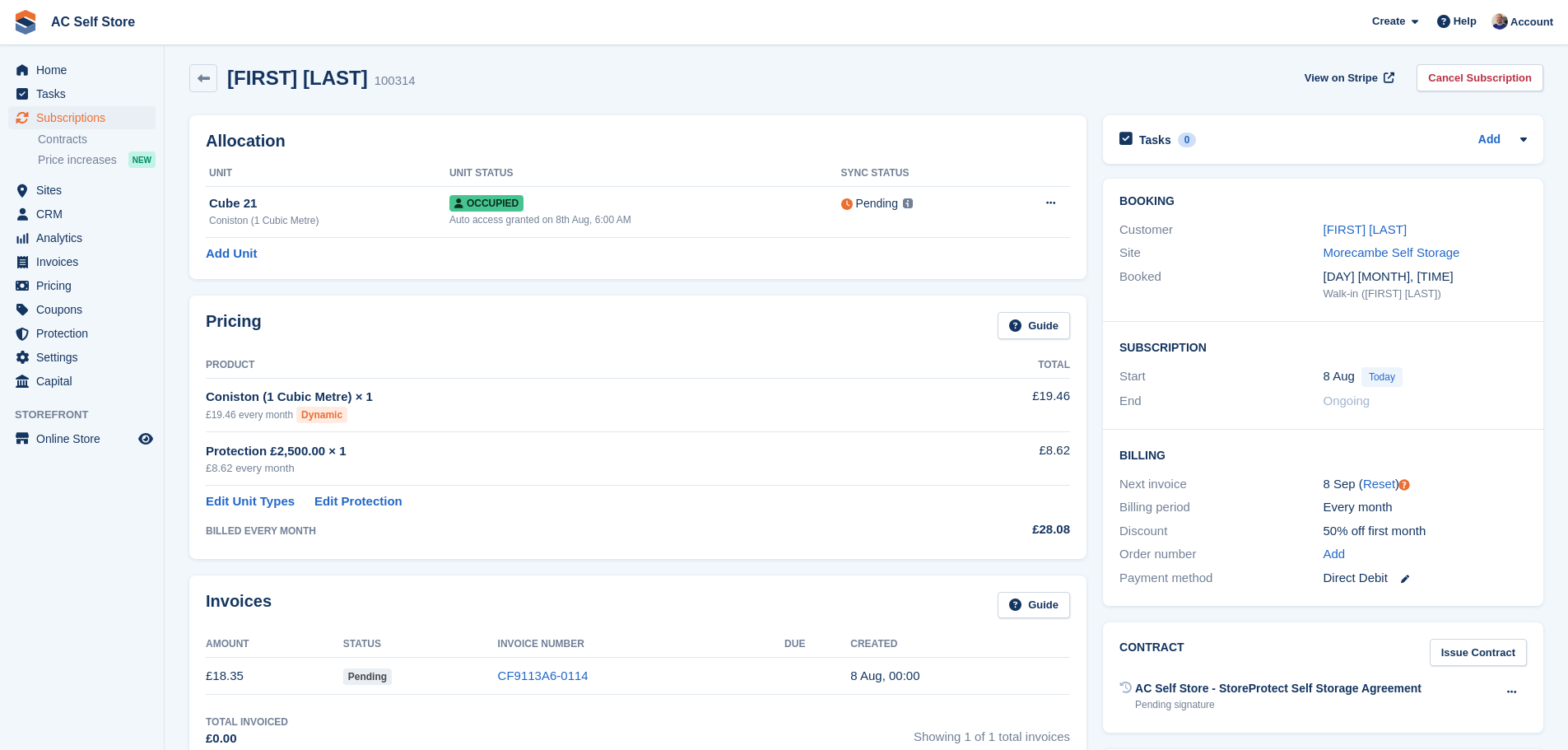 scroll, scrollTop: 0, scrollLeft: 0, axis: both 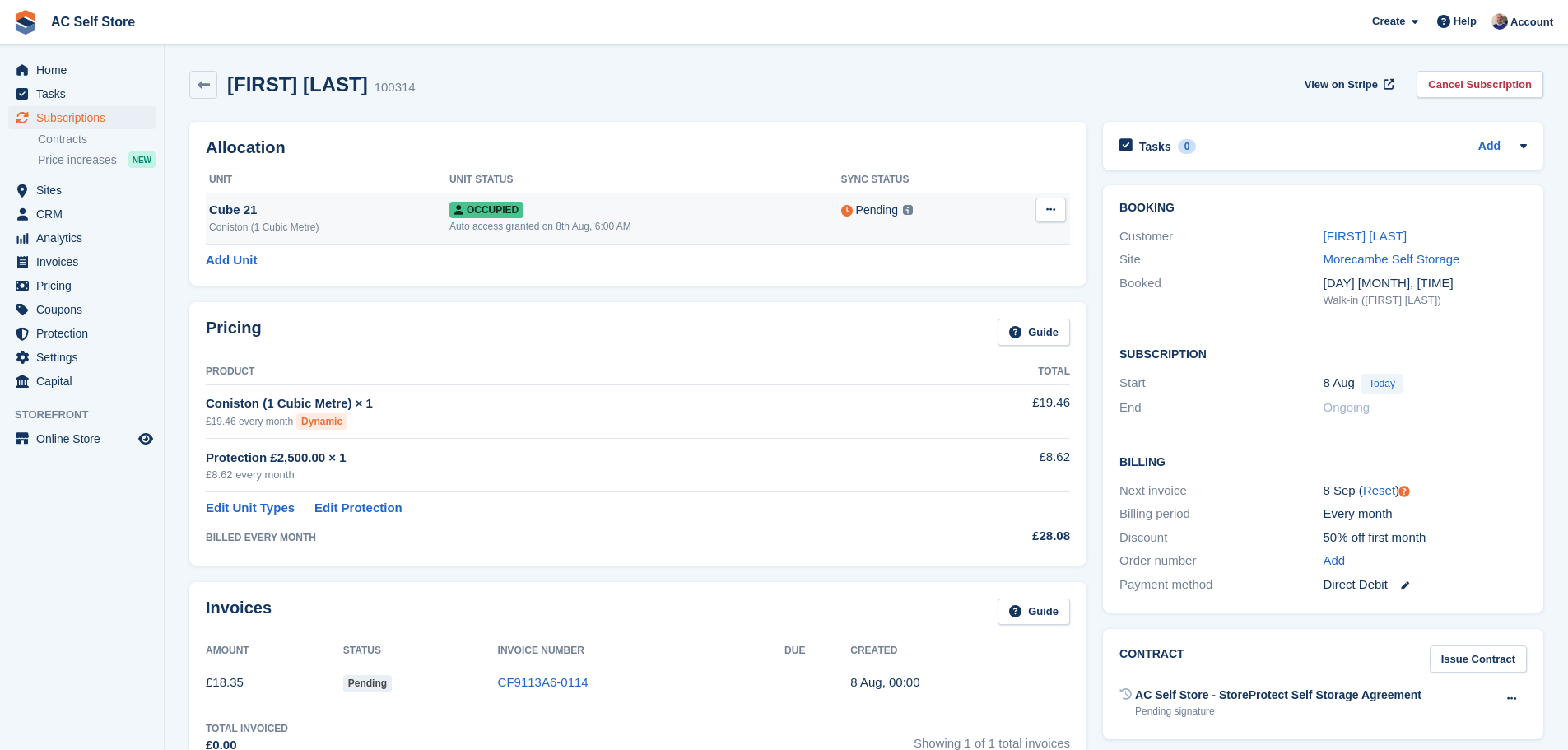 click at bounding box center [1050, 209] 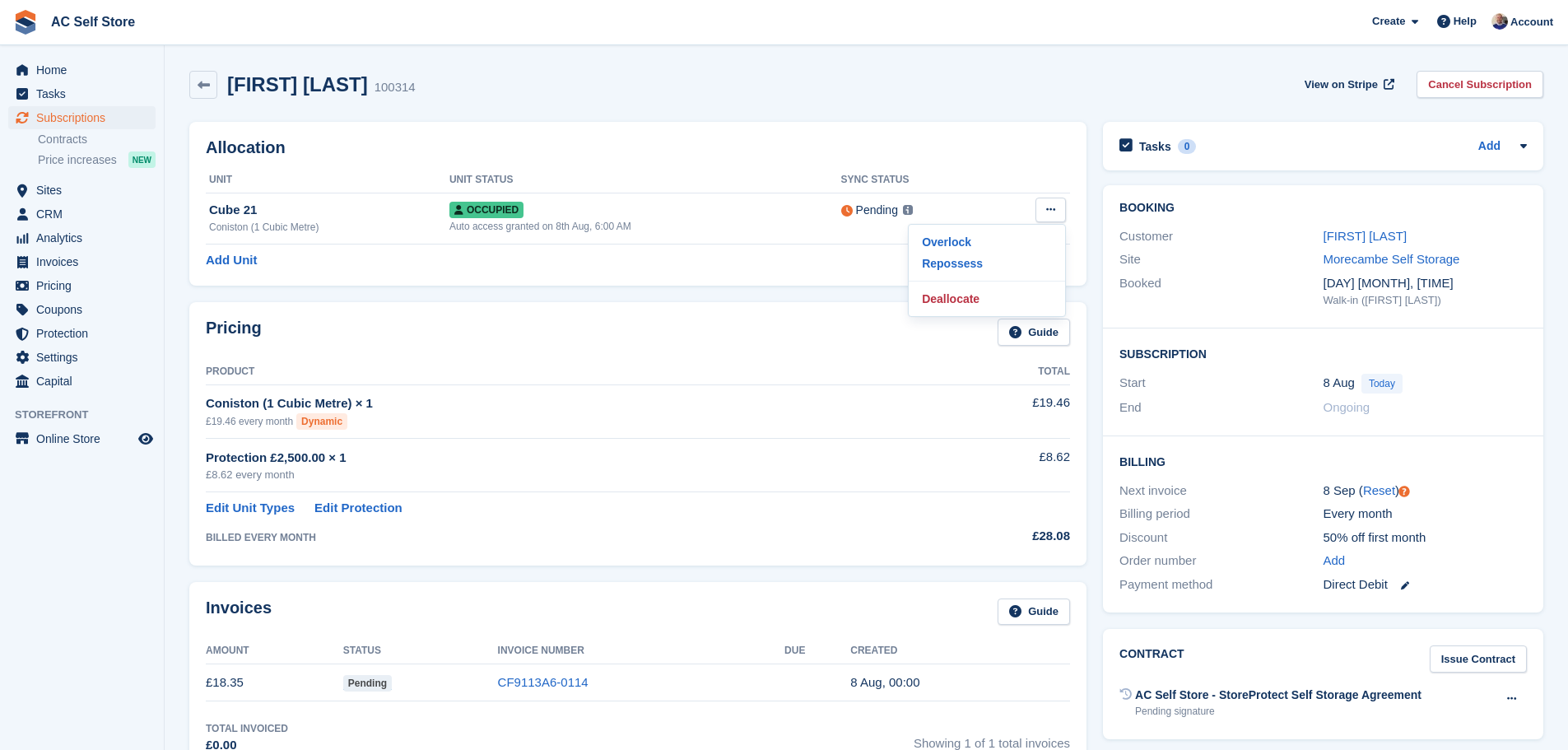 click on "Allocation" at bounding box center [638, 147] 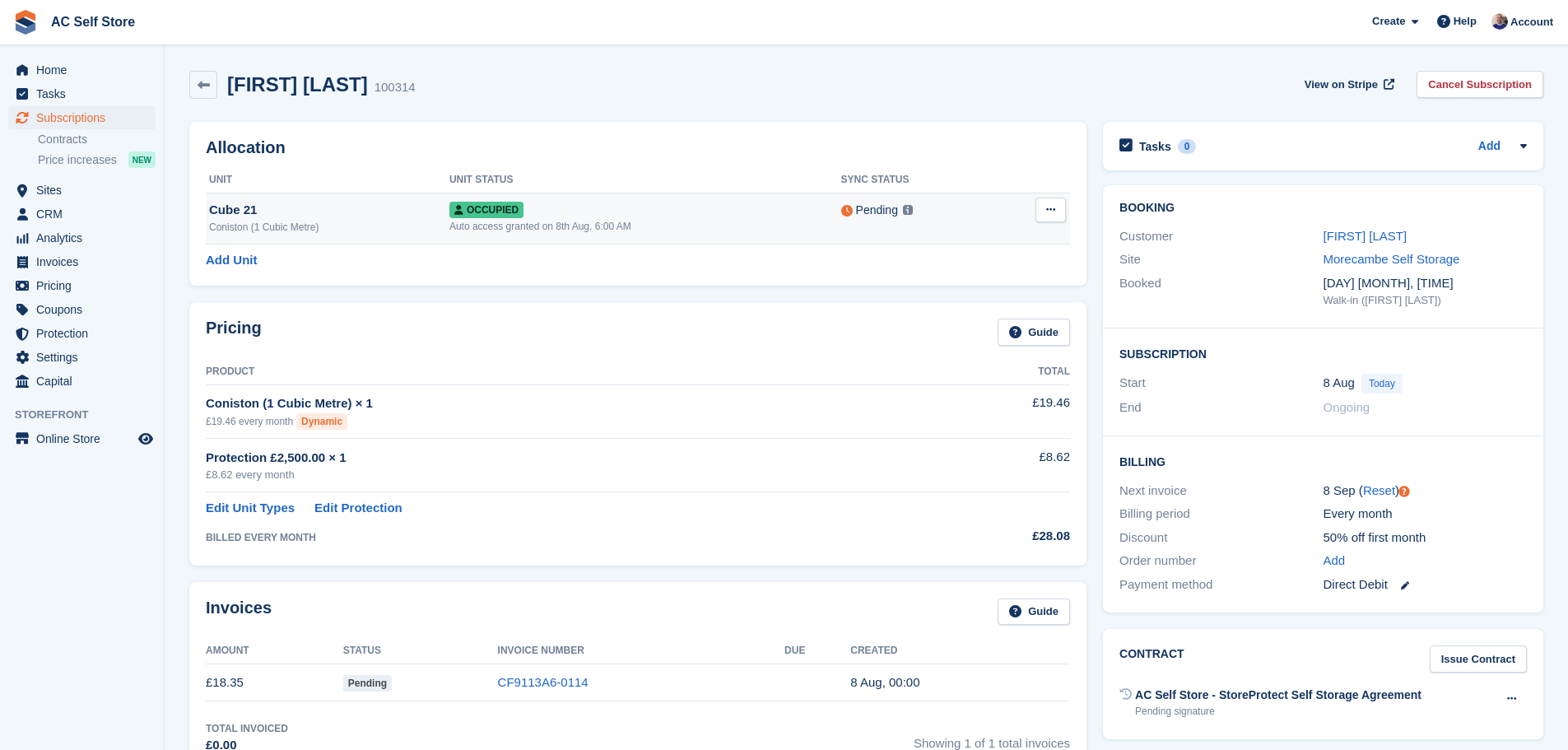 click on "Cube 21" at bounding box center (329, 210) 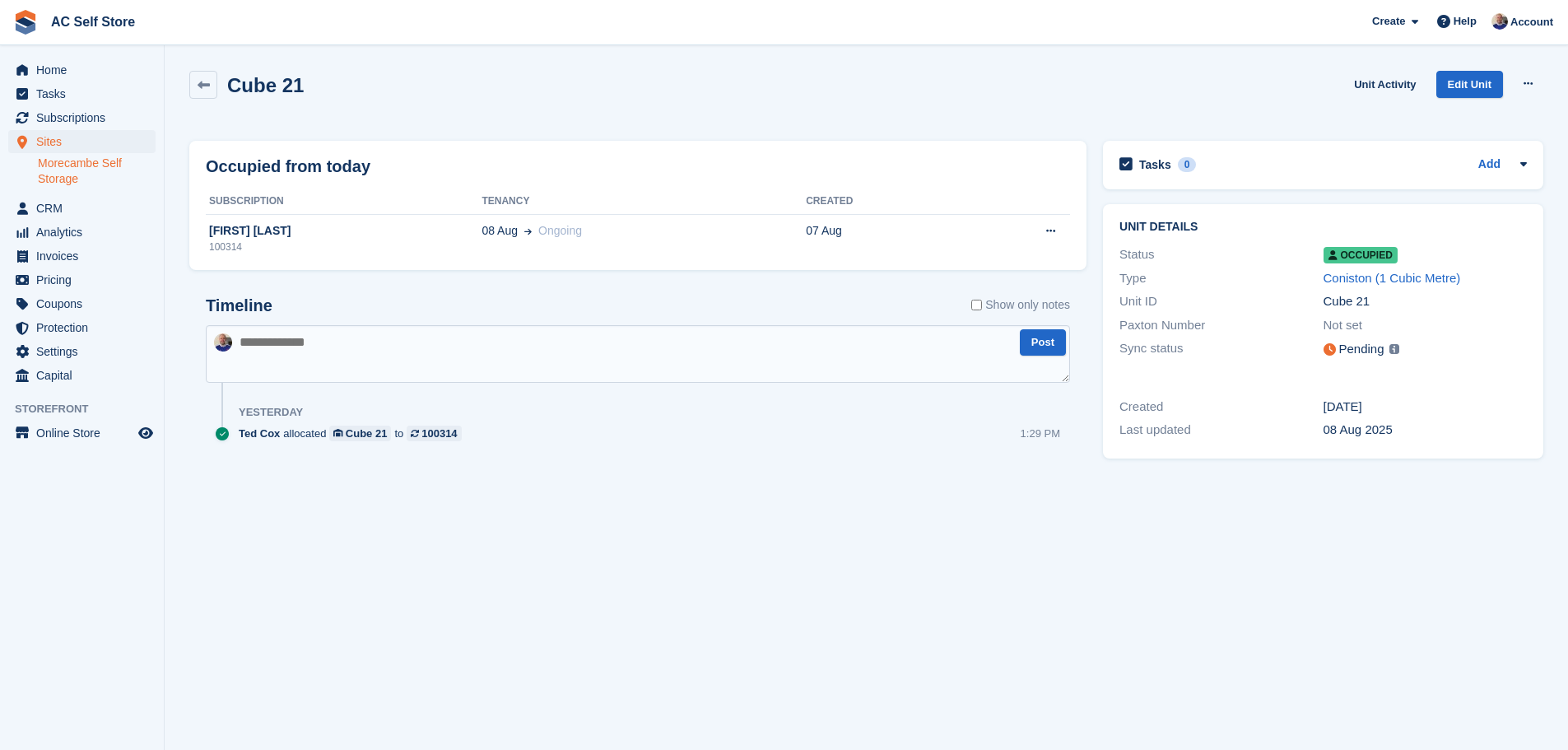 scroll, scrollTop: 0, scrollLeft: 0, axis: both 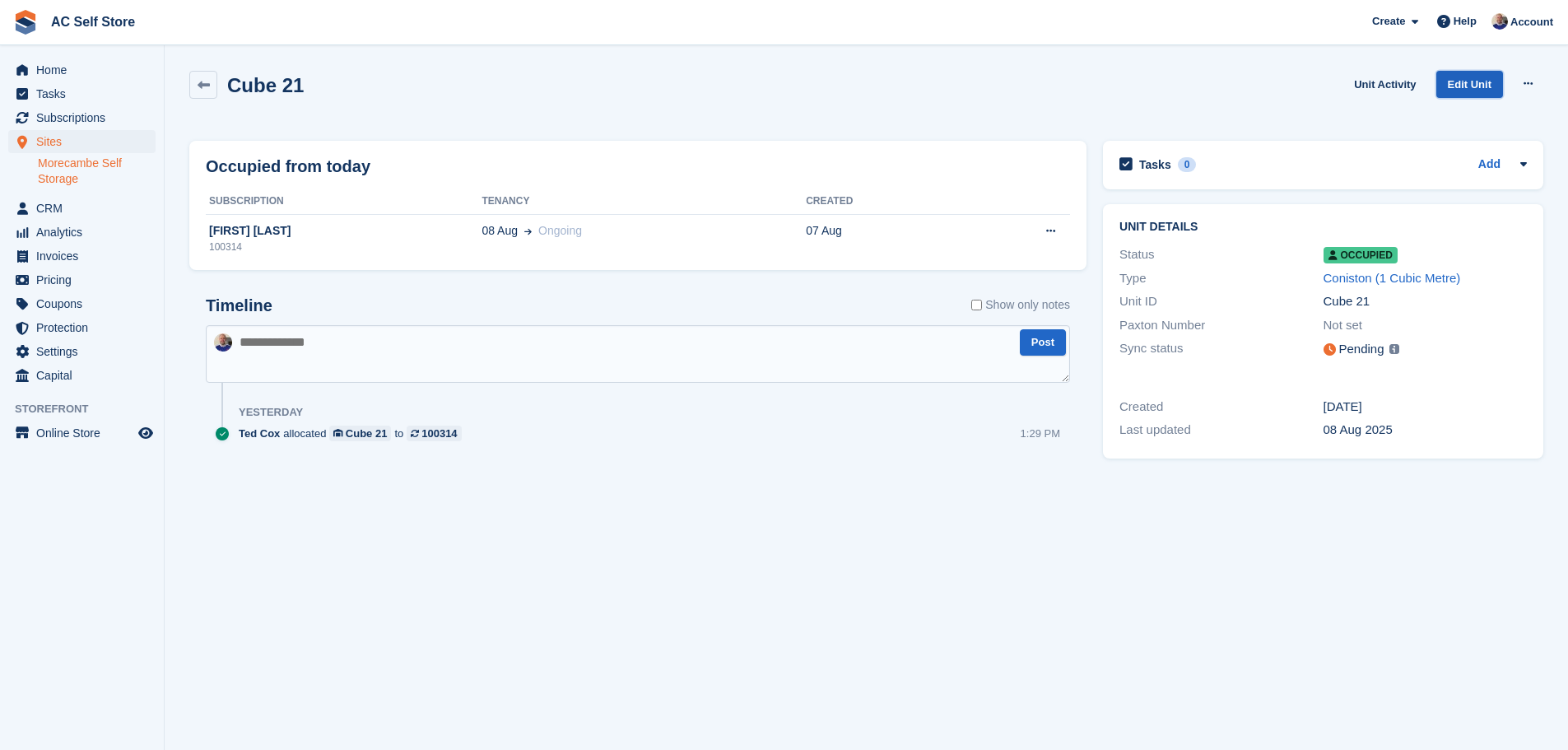 click on "Edit Unit" at bounding box center (1469, 84) 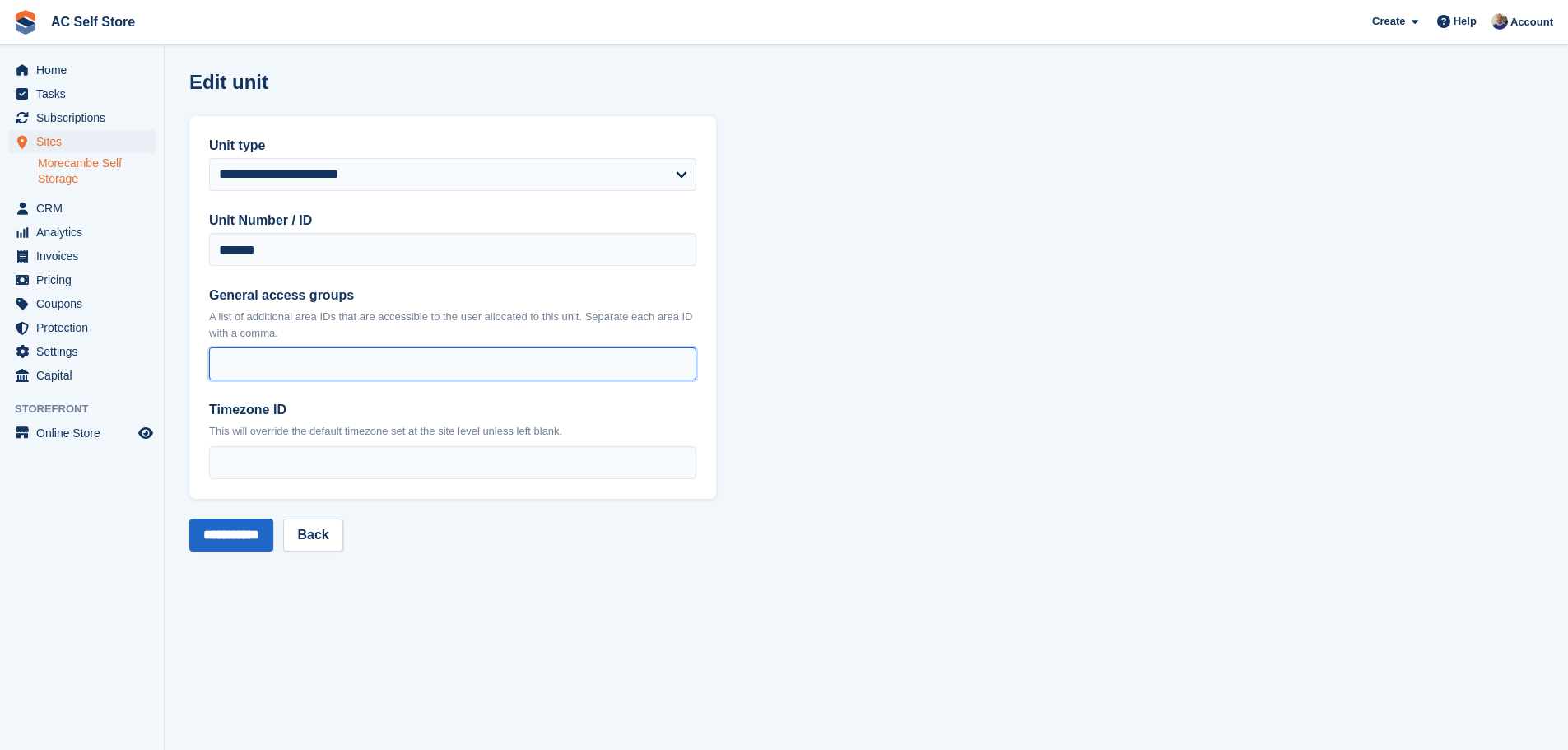 click on "General access groups" at bounding box center [453, 364] 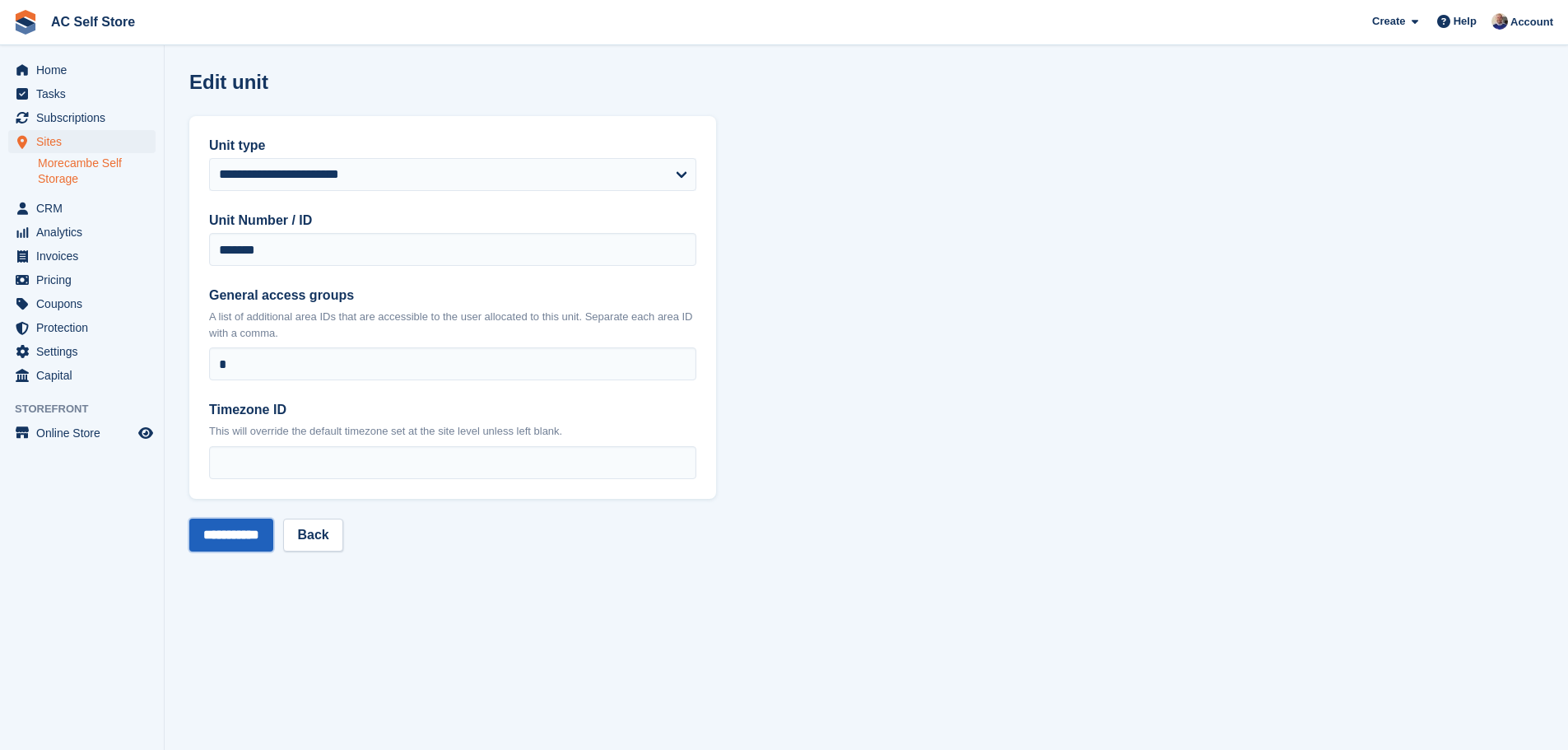 click on "**********" at bounding box center [231, 535] 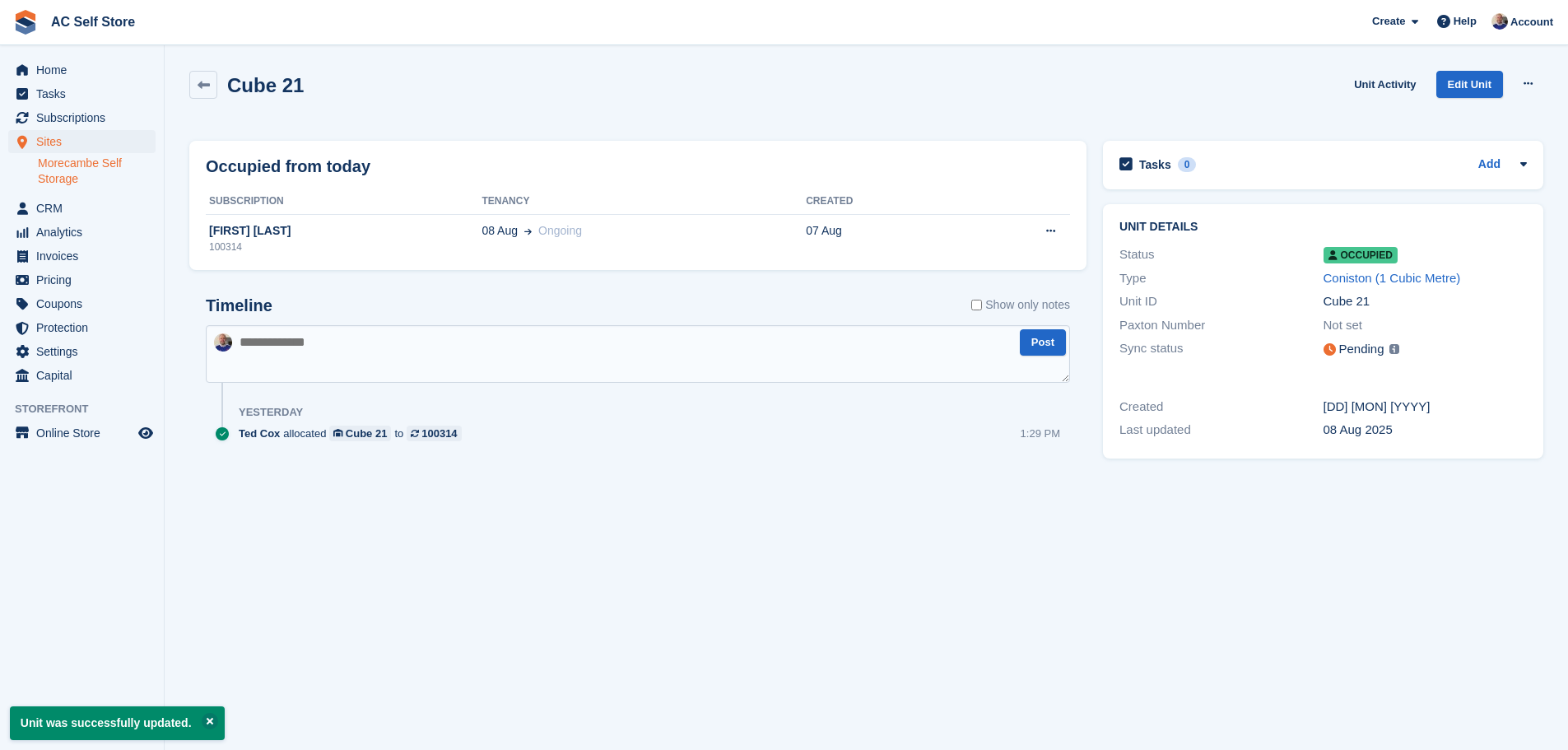 scroll, scrollTop: 0, scrollLeft: 0, axis: both 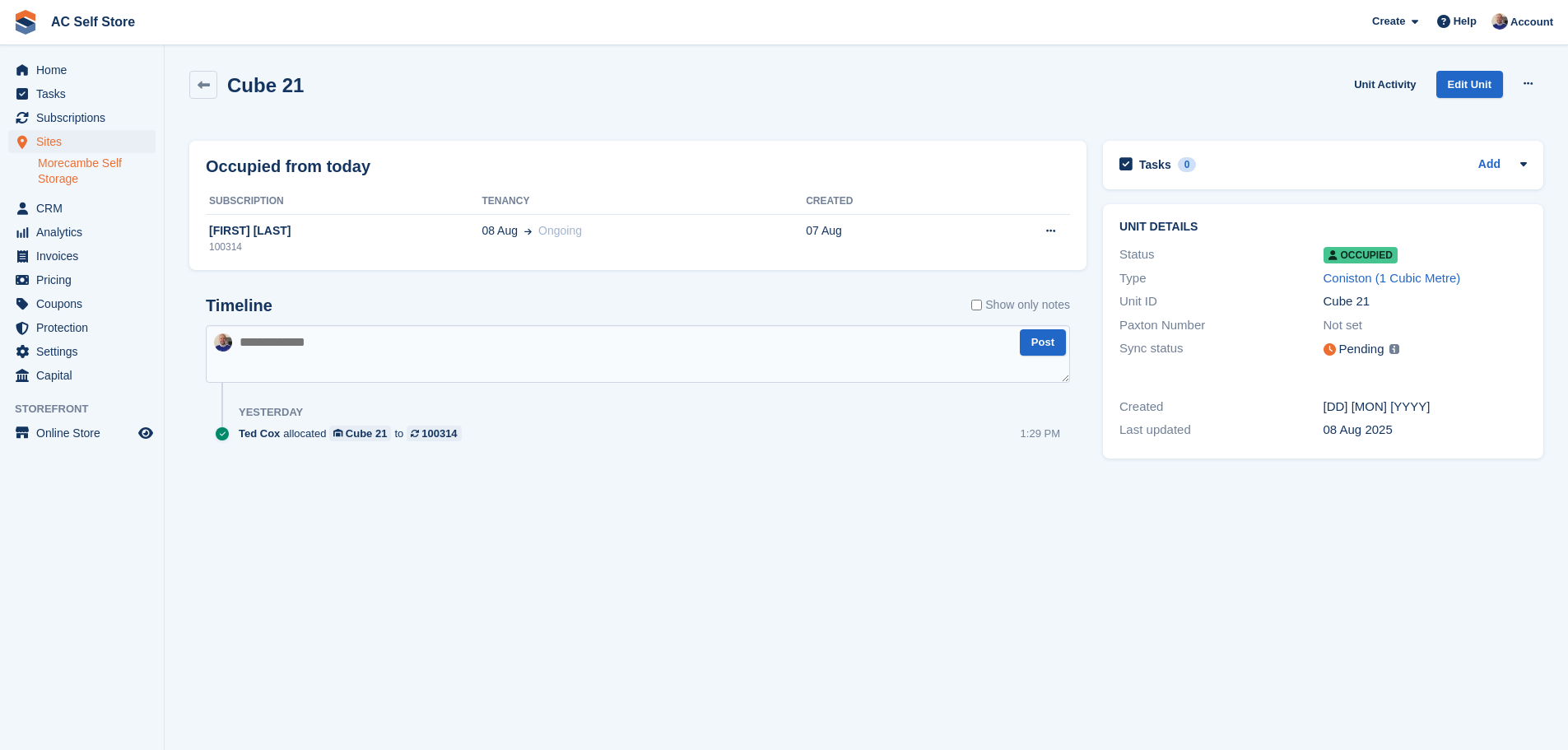 click on "Morecambe Self Storage" at bounding box center (96, 171) 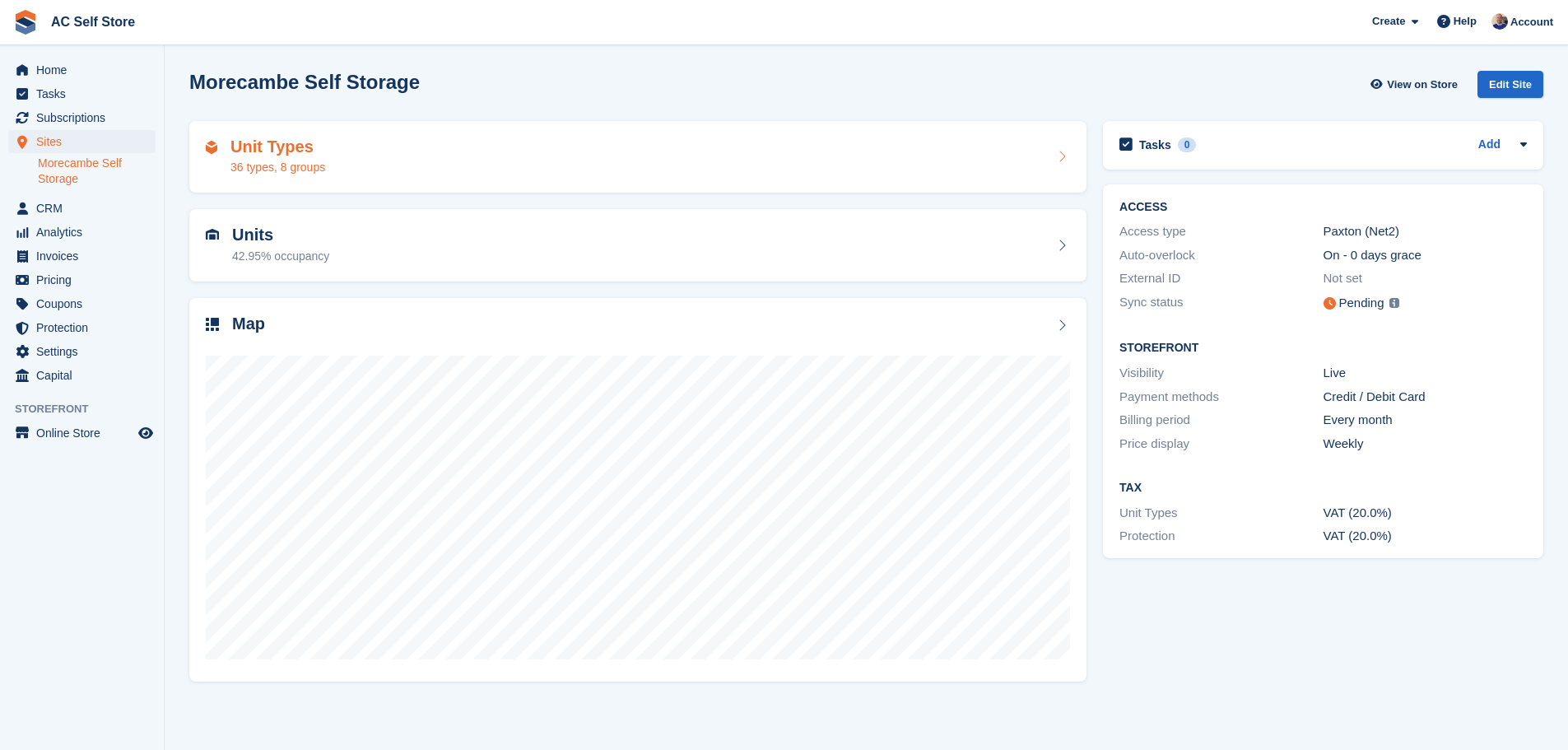 scroll, scrollTop: 0, scrollLeft: 0, axis: both 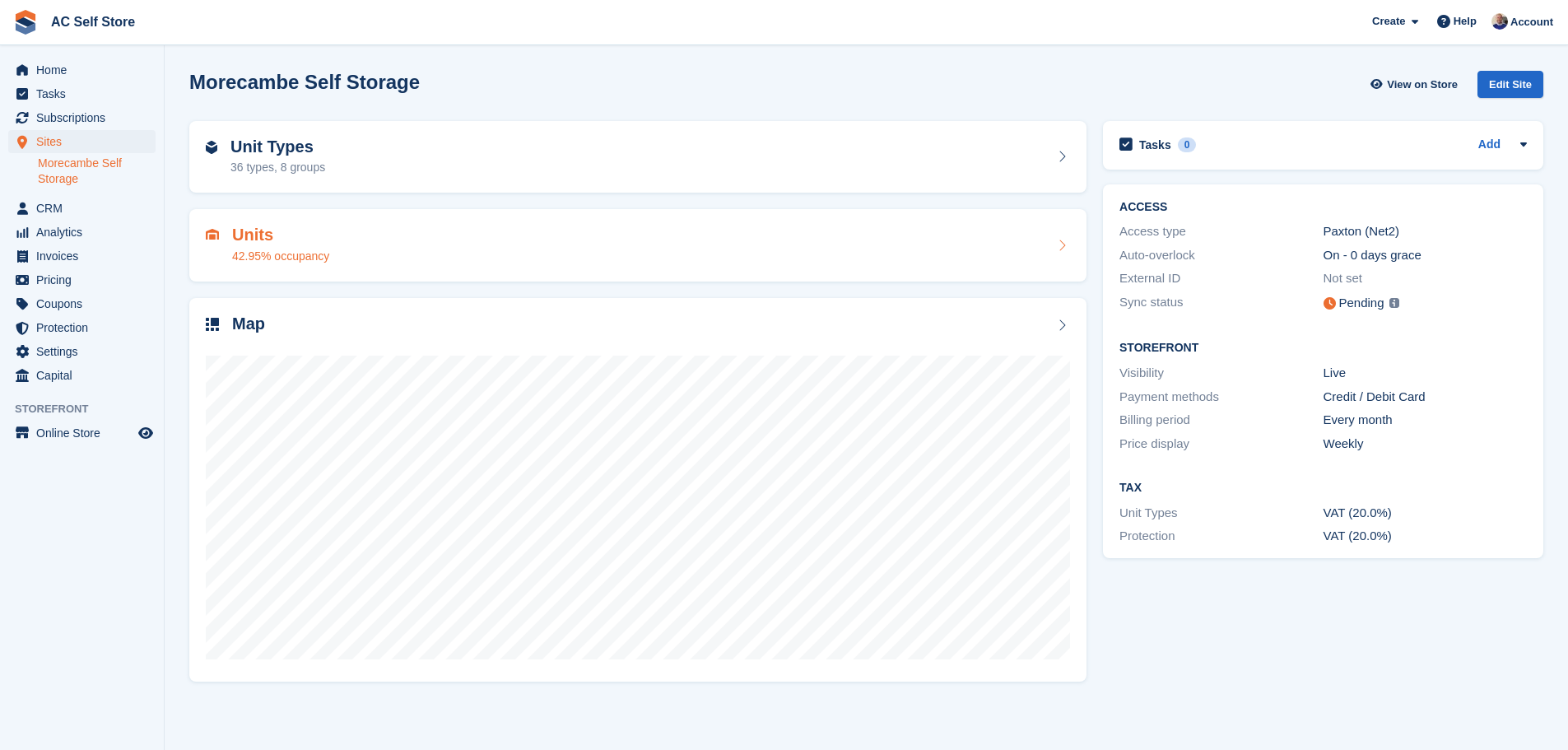 click on "Units" at bounding box center (281, 235) 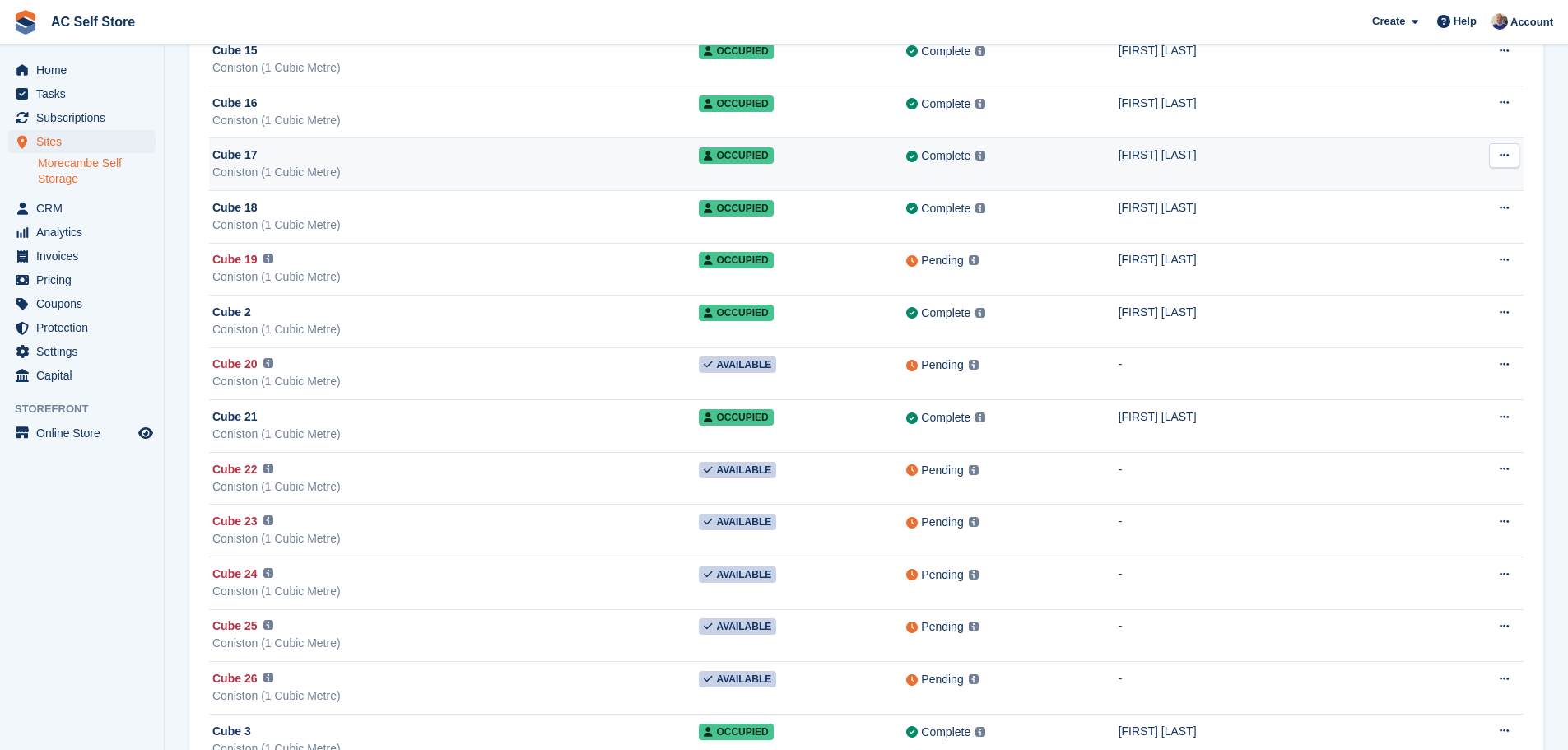 scroll, scrollTop: 1564, scrollLeft: 0, axis: vertical 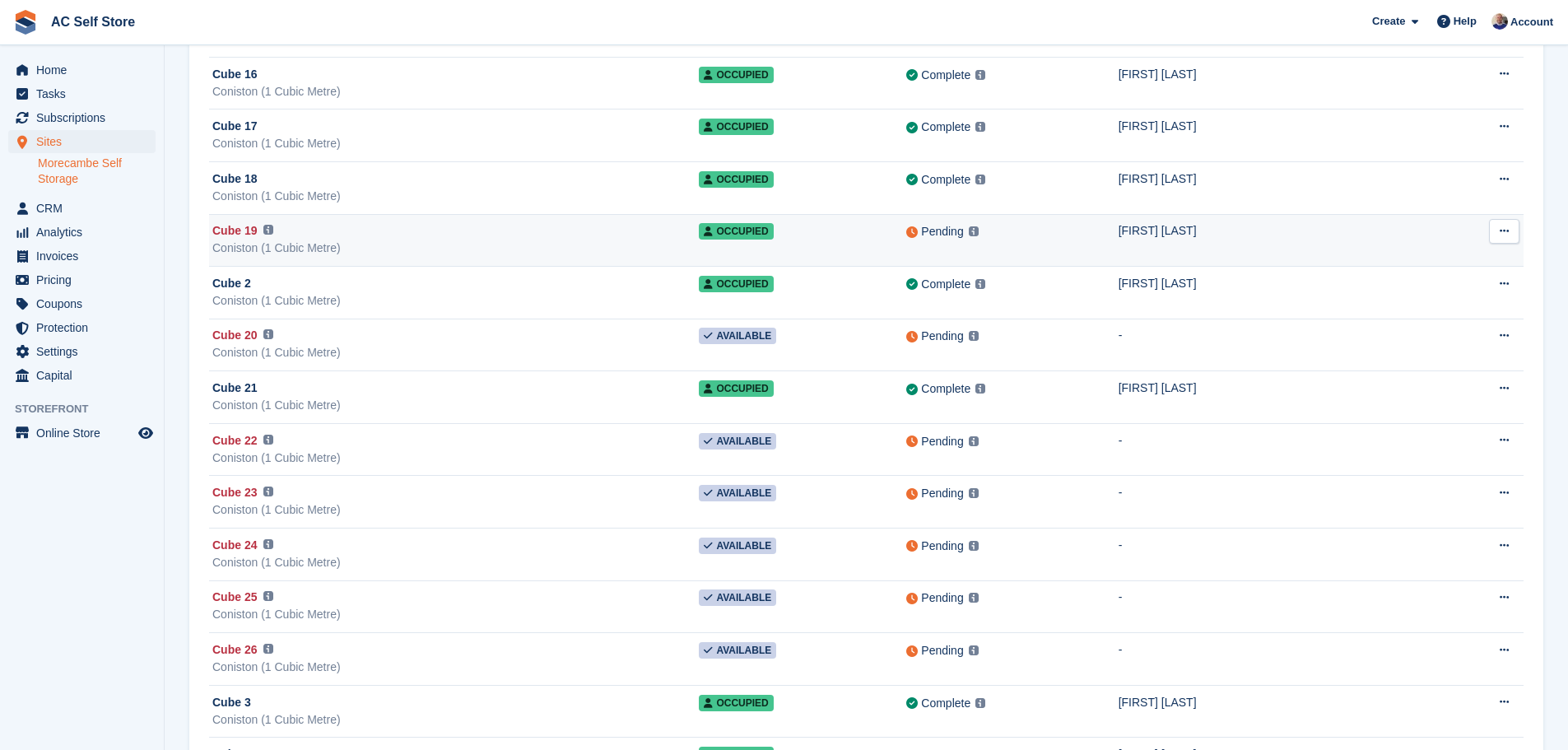 click at bounding box center [1504, 231] 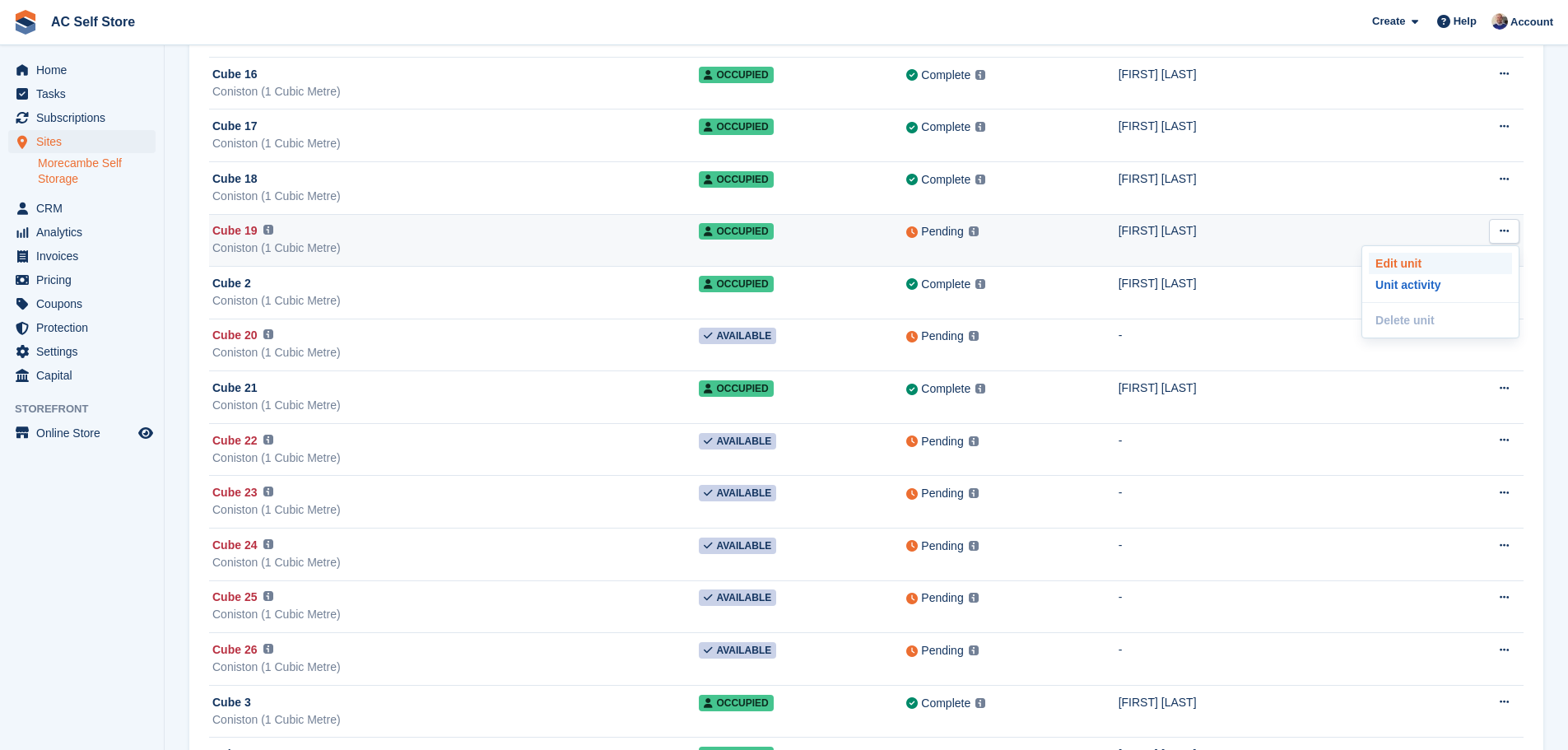 click on "Edit unit" at bounding box center (1440, 263) 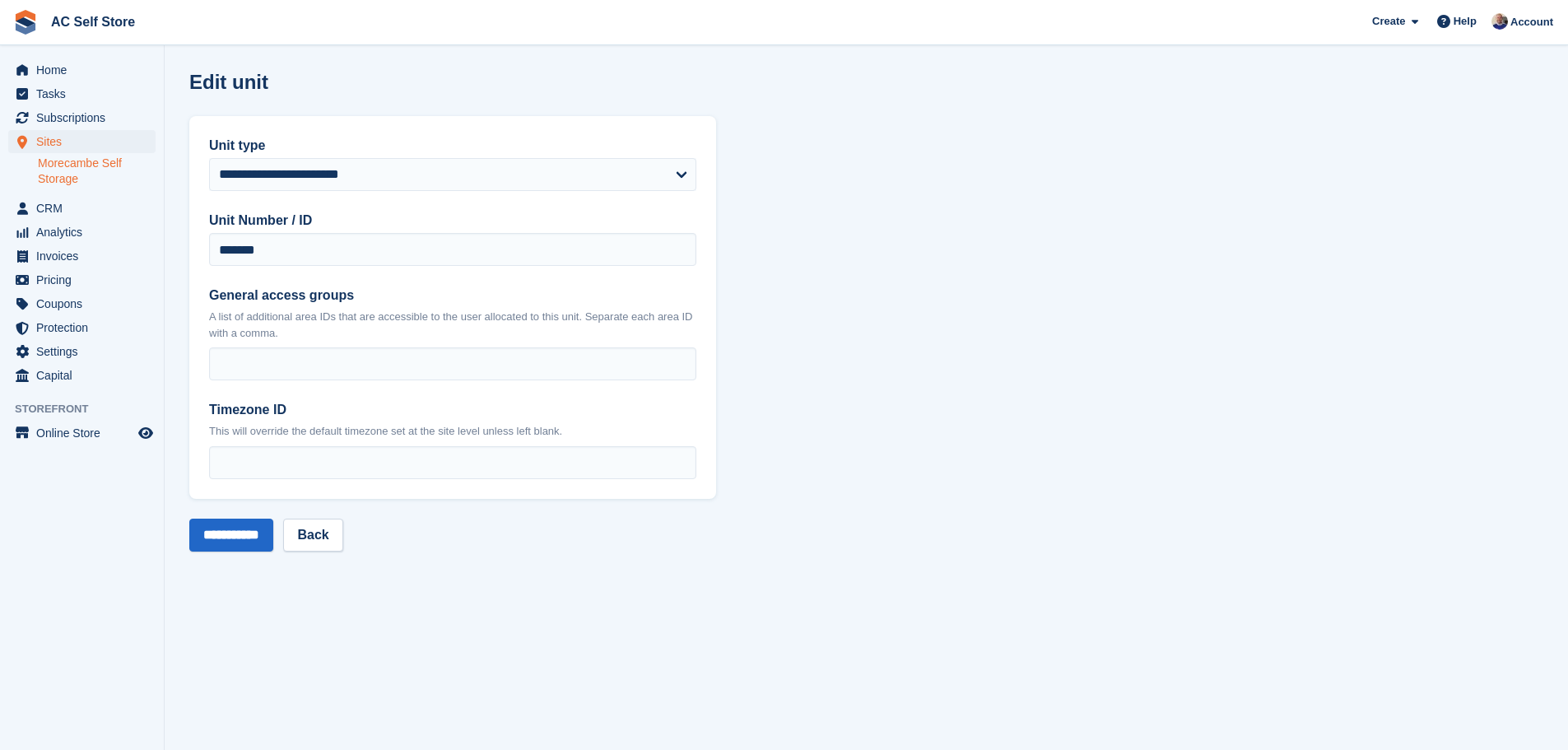 scroll, scrollTop: 0, scrollLeft: 0, axis: both 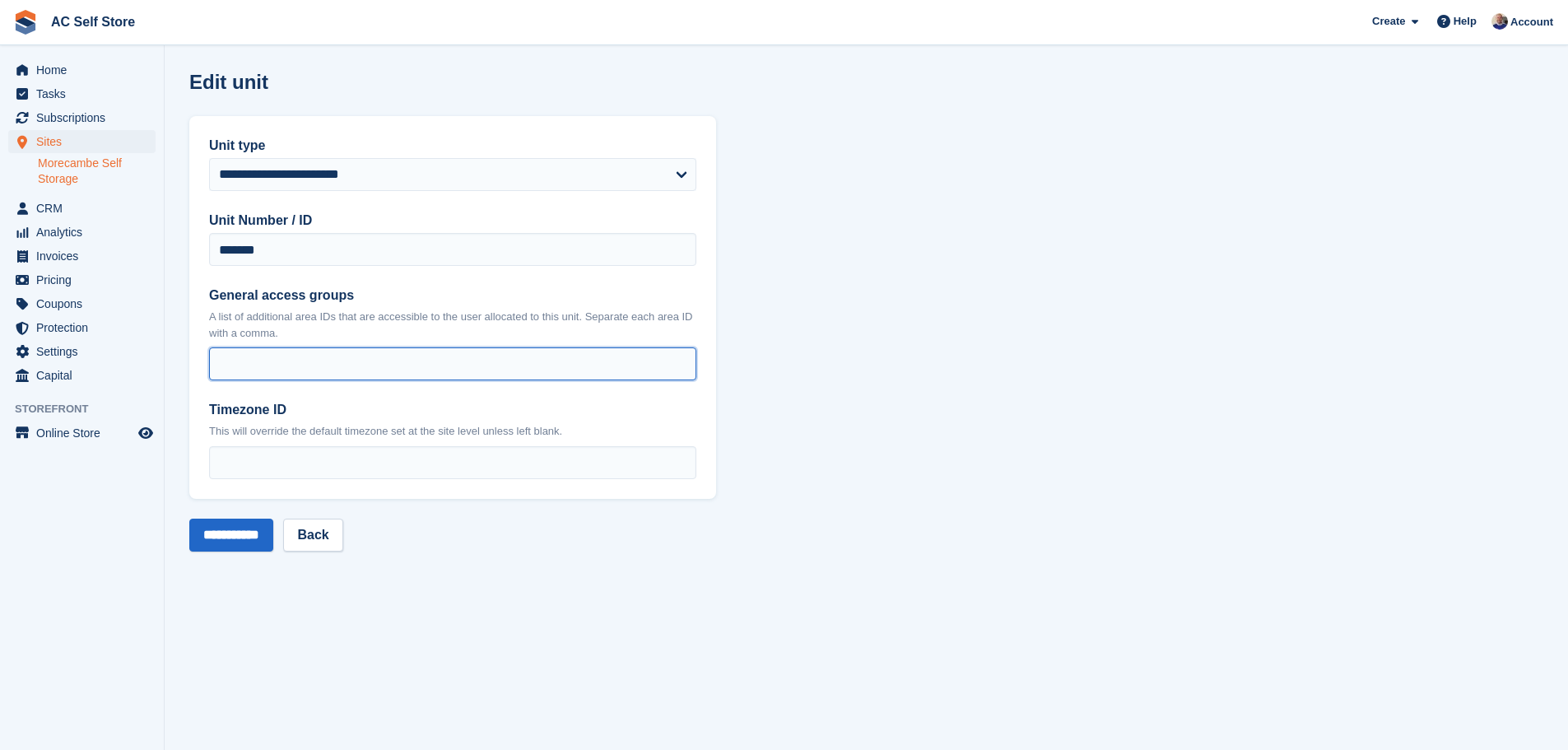 click on "General access groups" at bounding box center (453, 364) 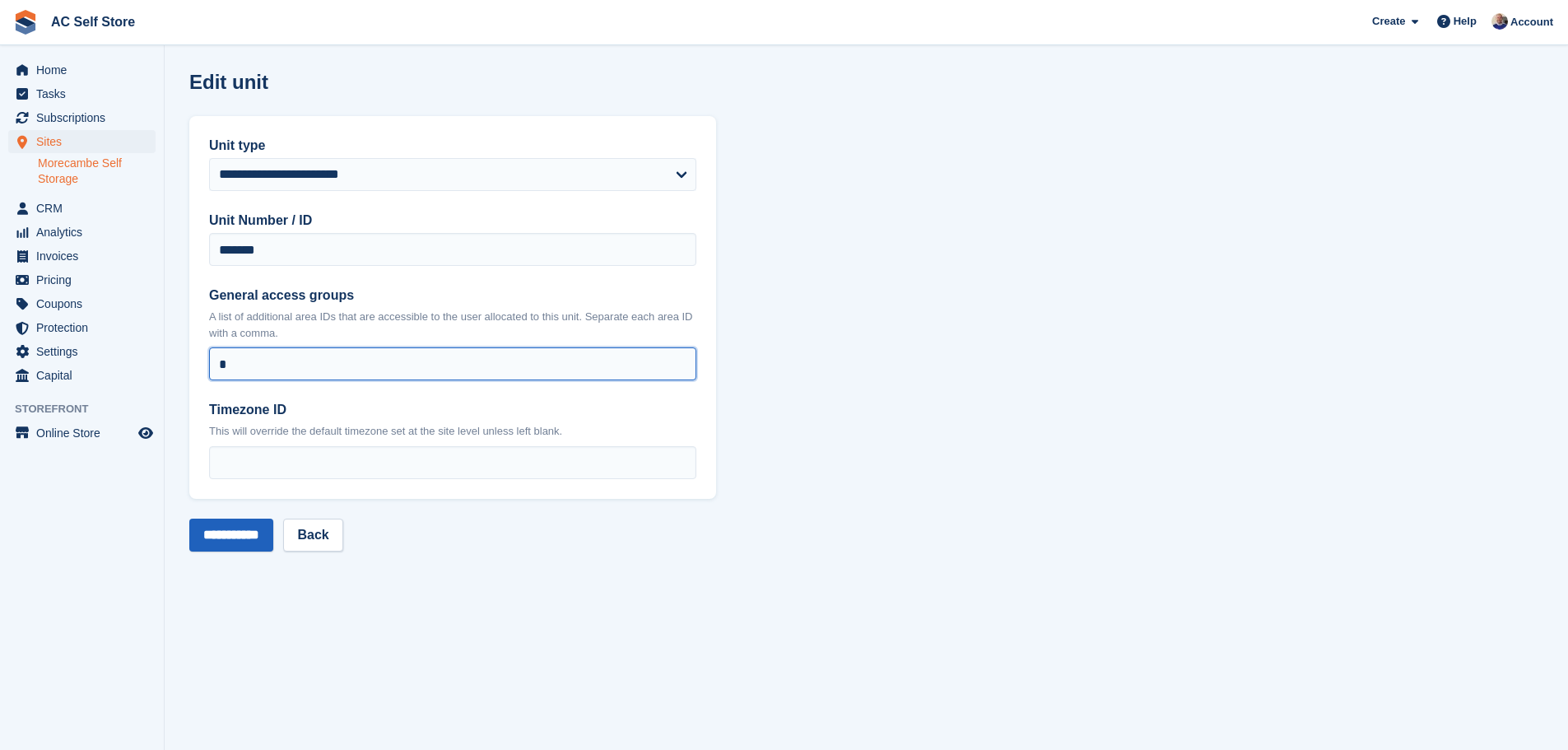type on "*" 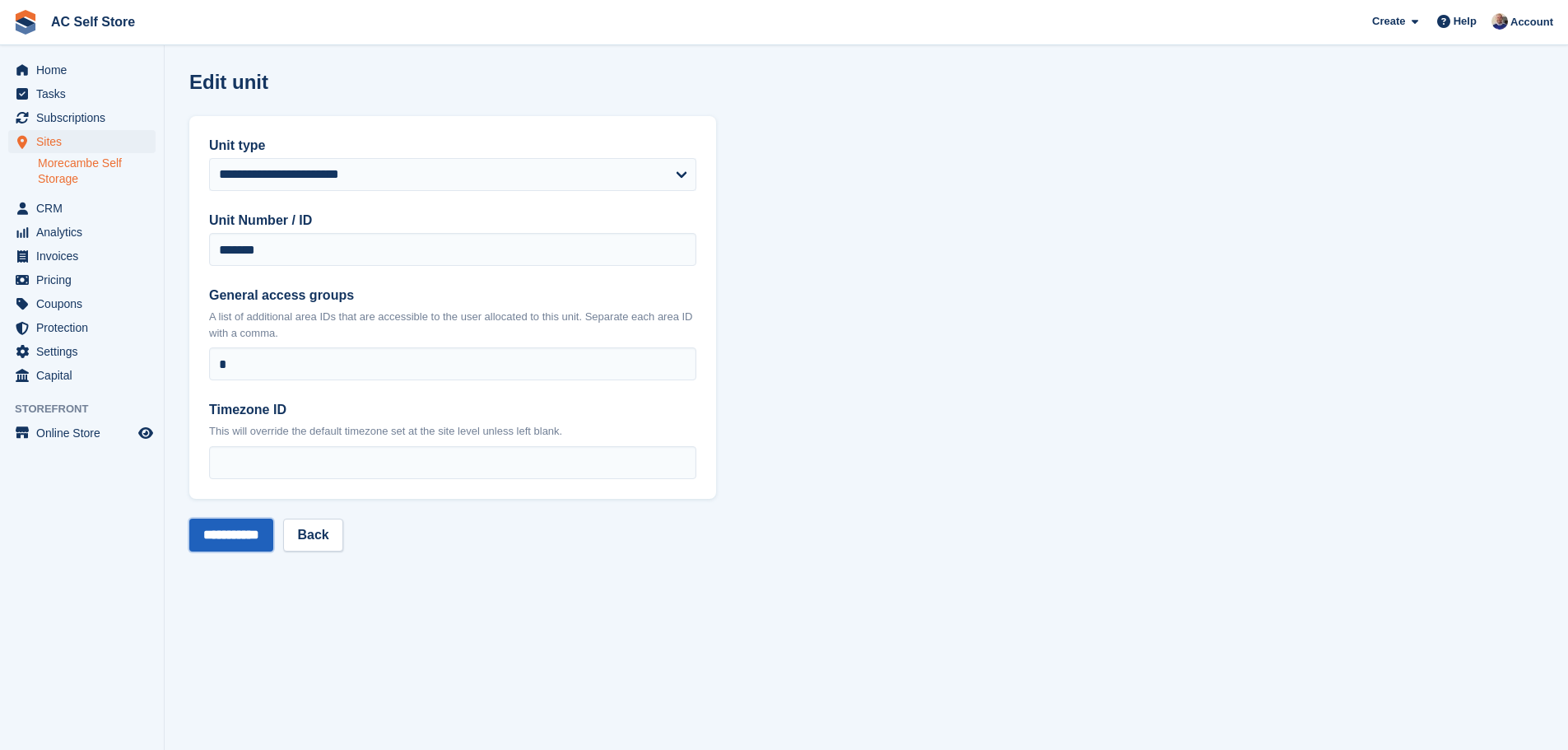 click on "**********" at bounding box center [231, 535] 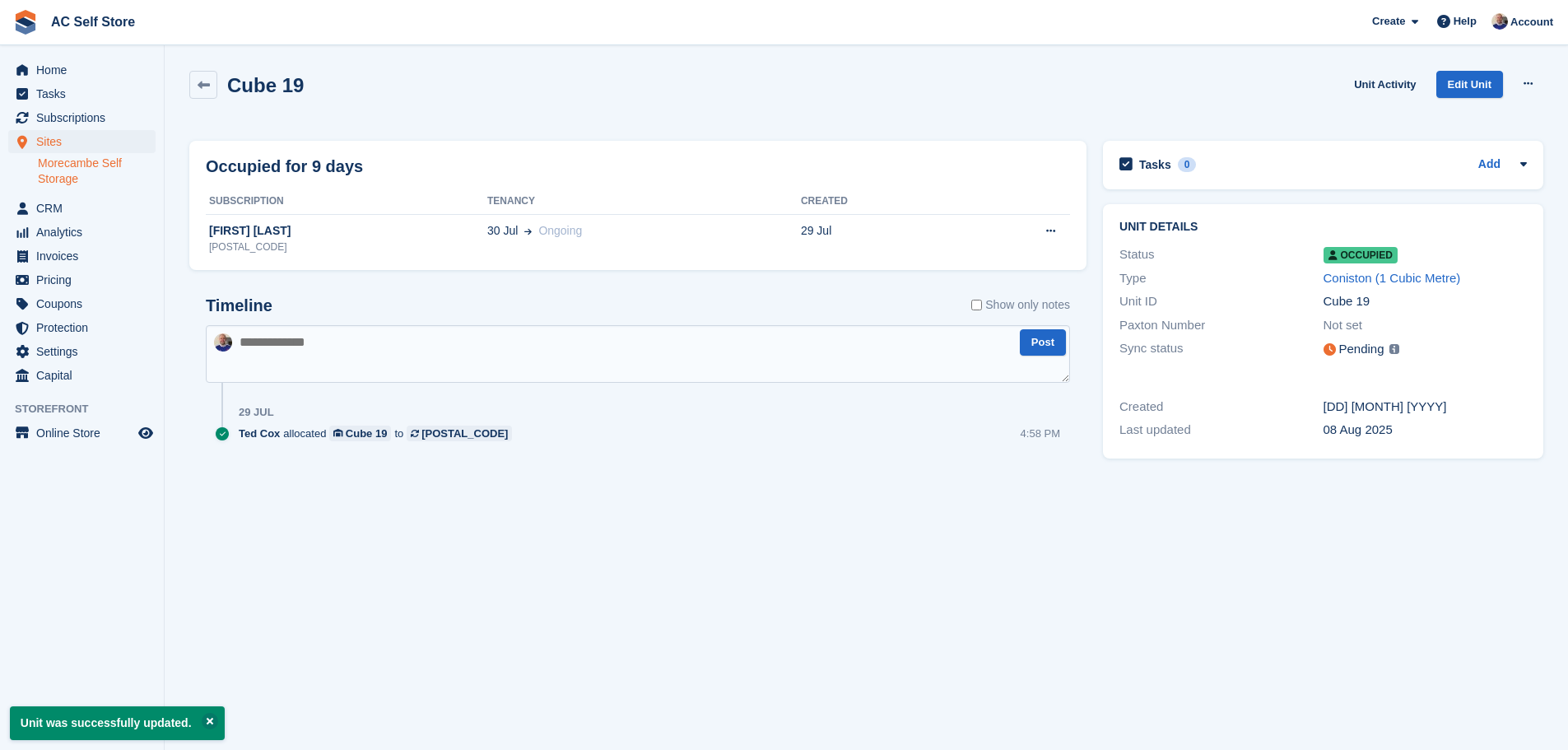scroll, scrollTop: 0, scrollLeft: 0, axis: both 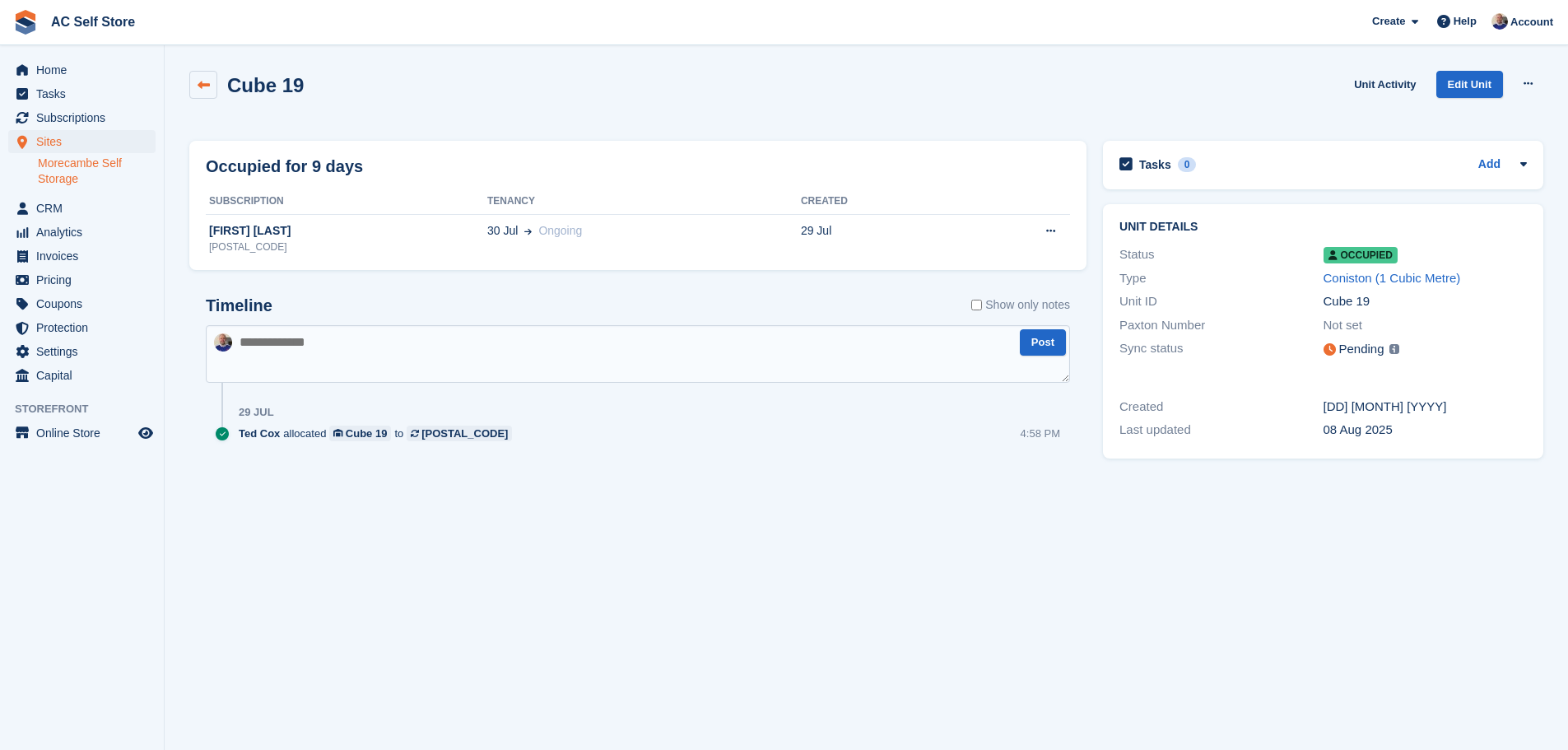 click at bounding box center [203, 85] 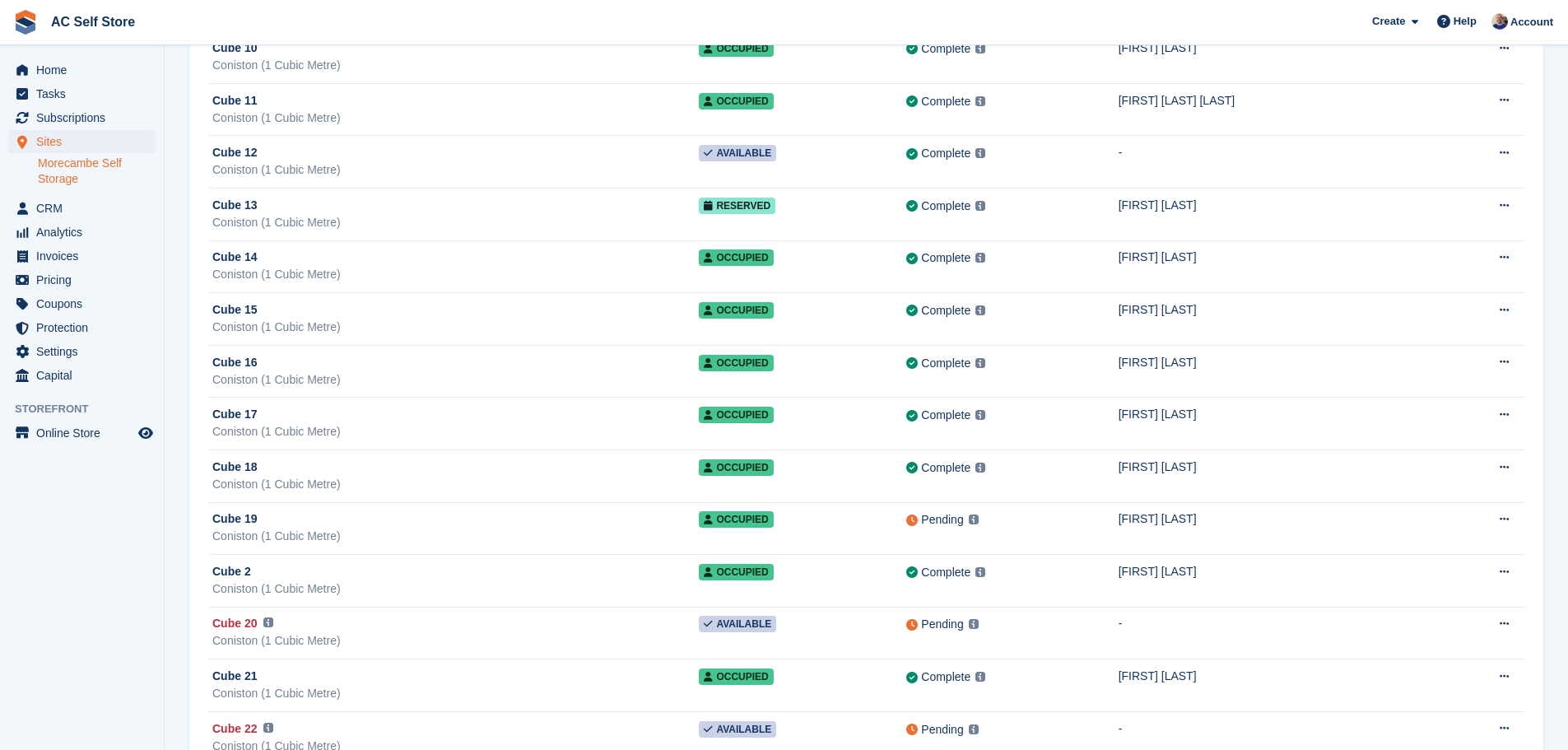scroll, scrollTop: 1564, scrollLeft: 0, axis: vertical 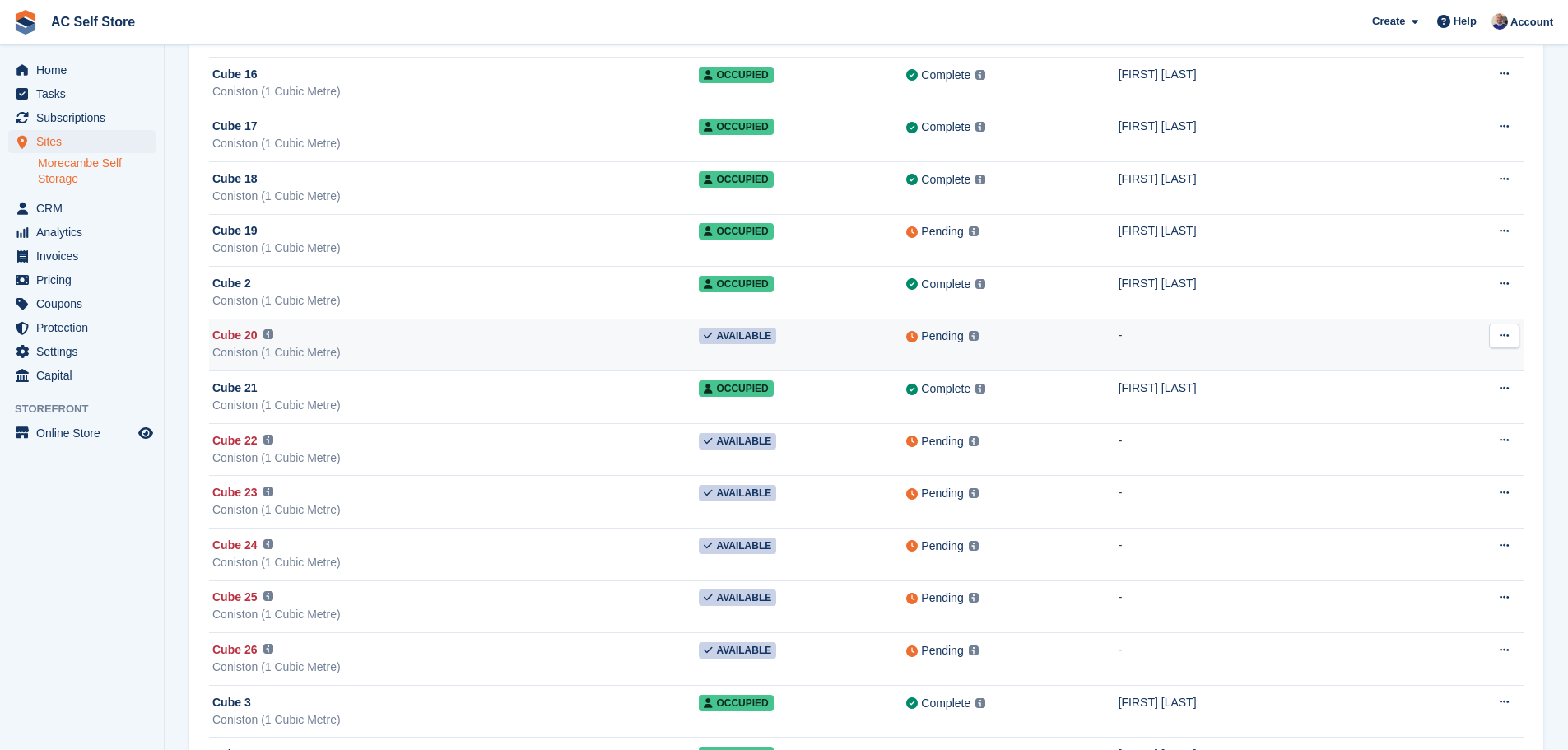 click at bounding box center (1504, 336) 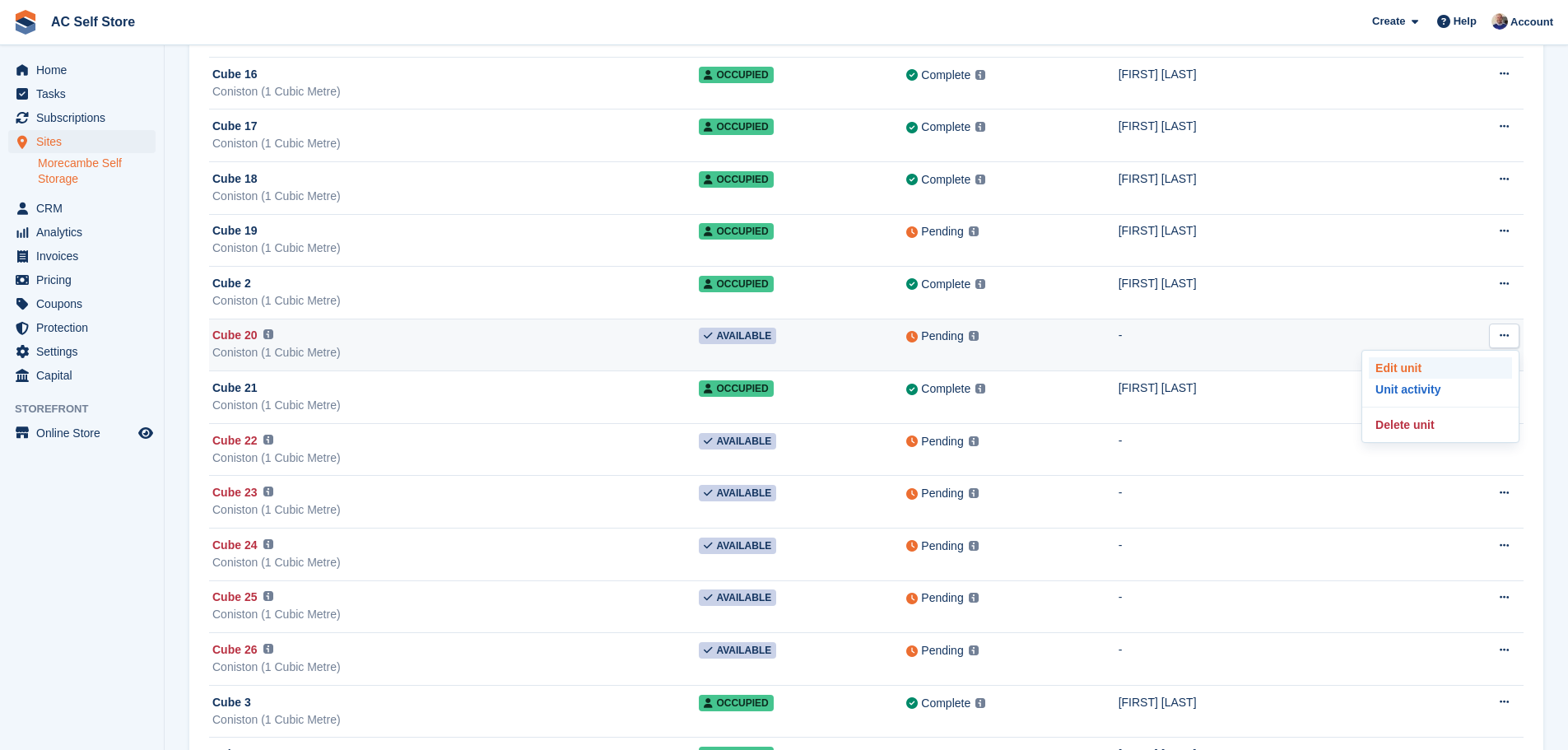 click on "Edit unit" at bounding box center (1440, 368) 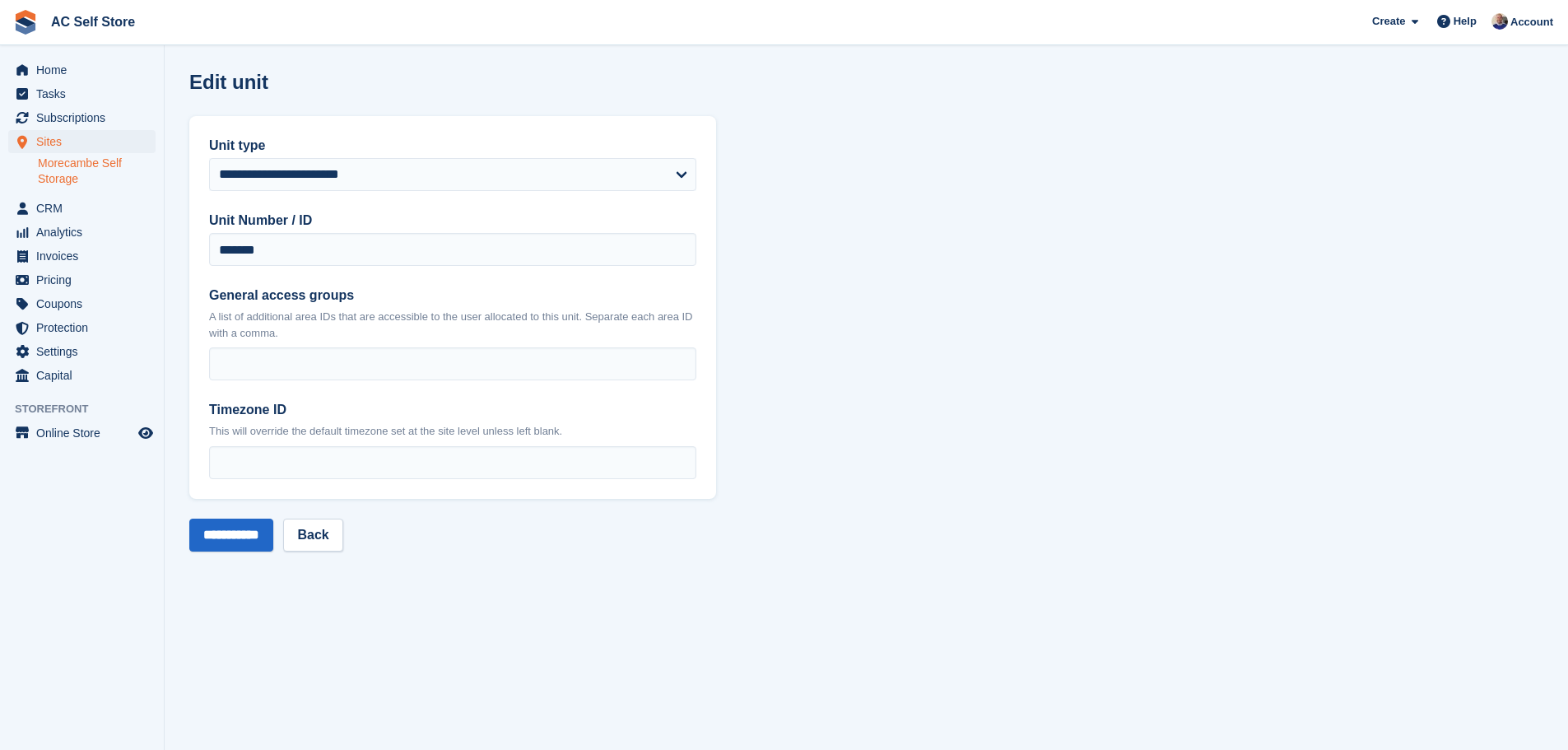 scroll, scrollTop: 0, scrollLeft: 0, axis: both 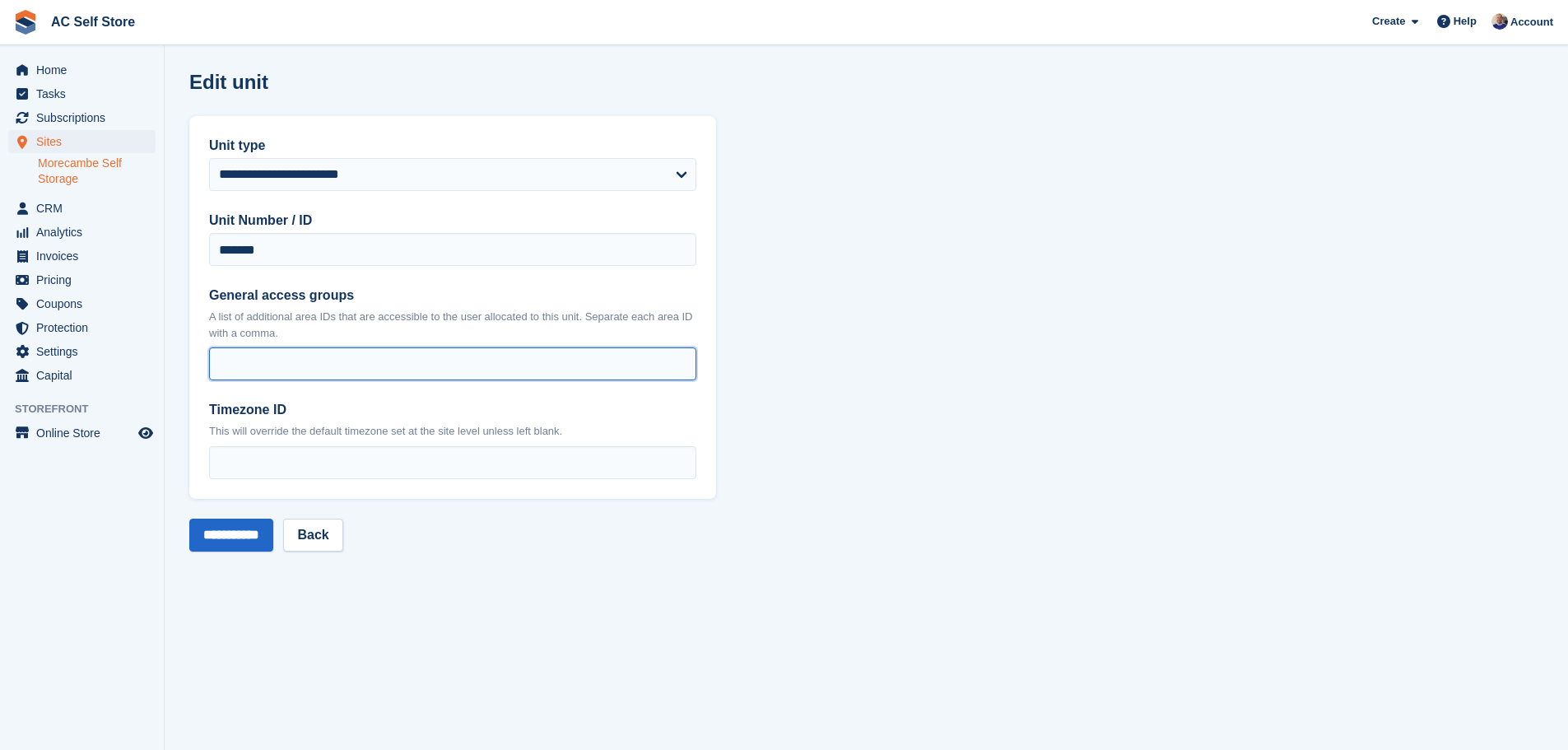 click on "General access groups" at bounding box center [453, 364] 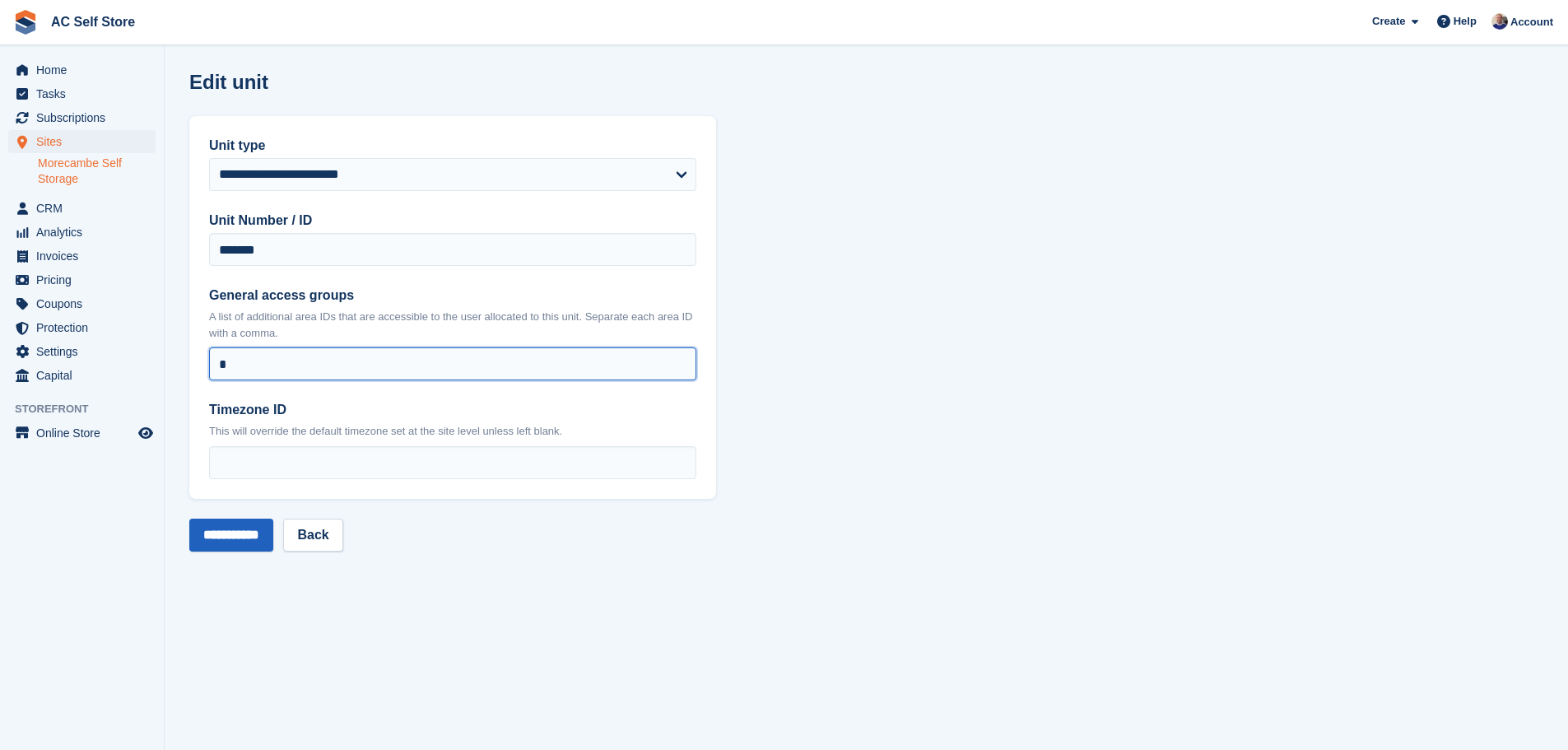 type on "*" 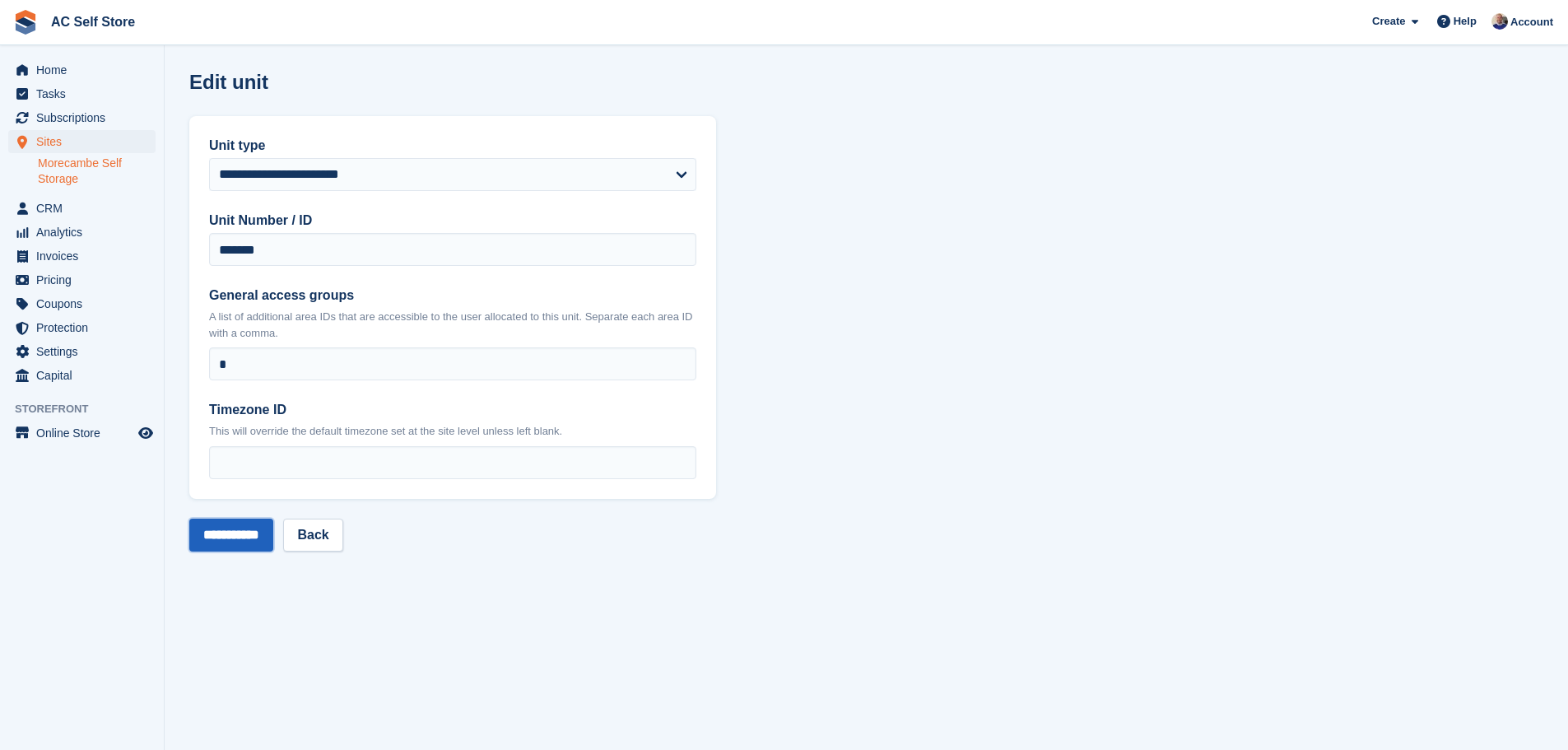 click on "**********" at bounding box center [231, 535] 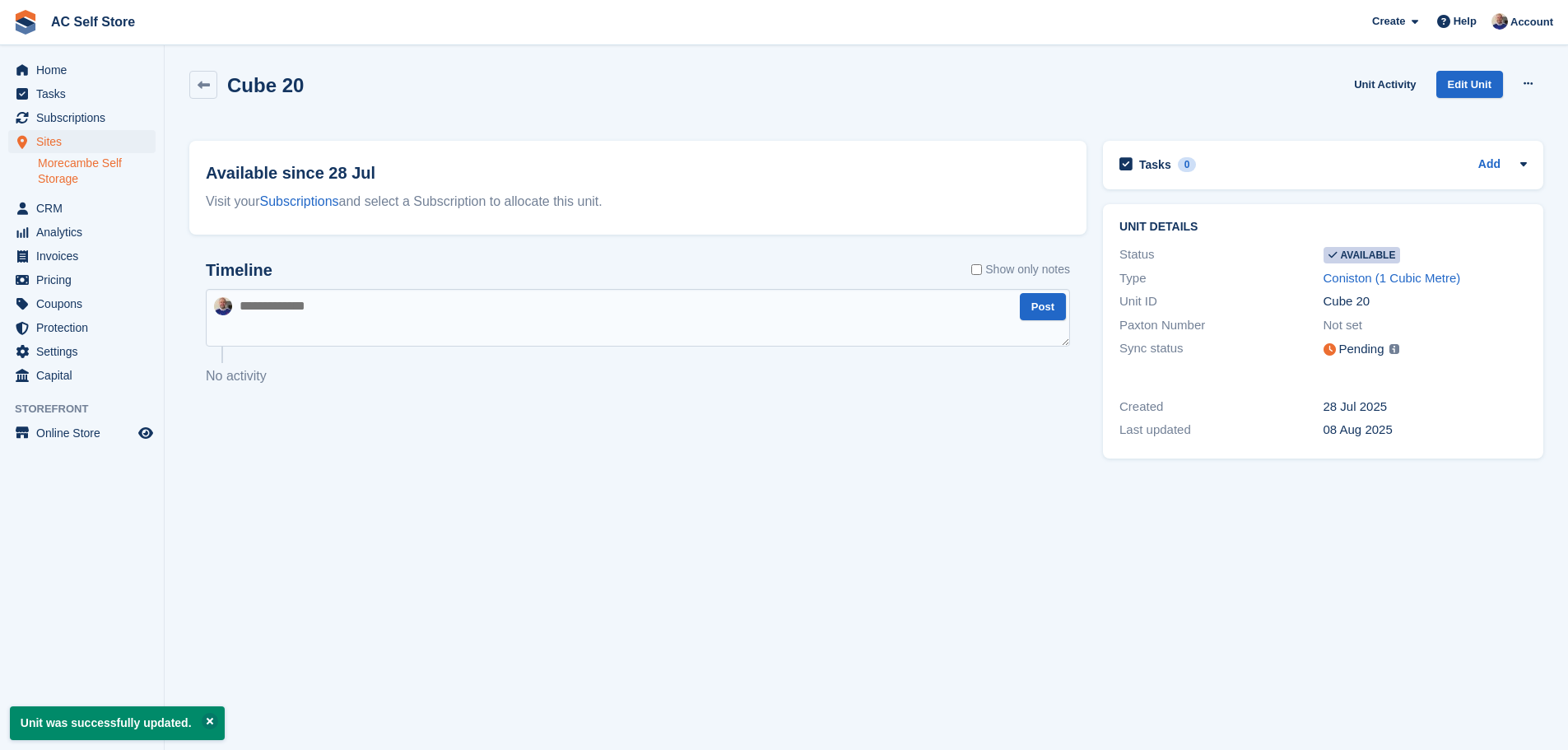 scroll, scrollTop: 0, scrollLeft: 0, axis: both 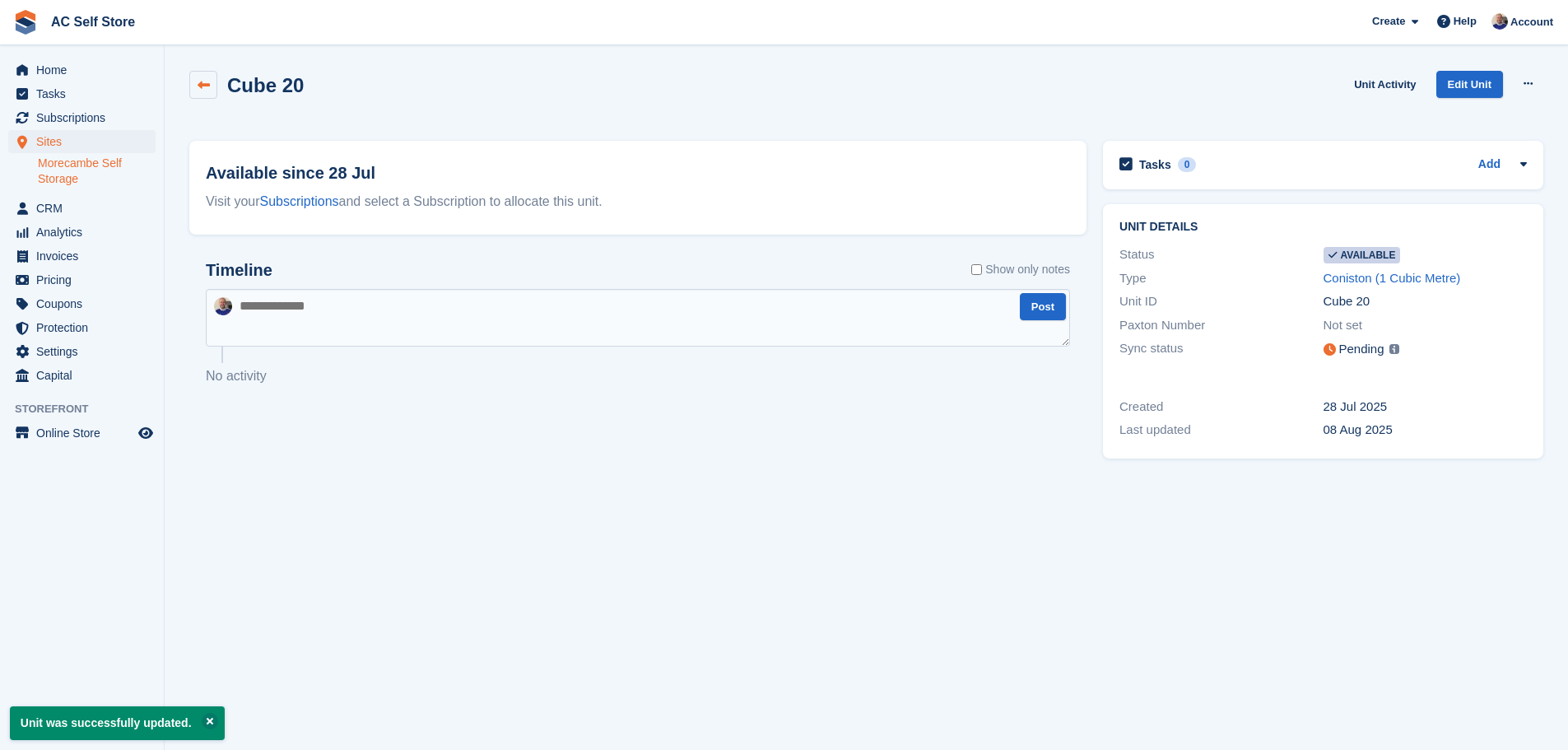 click at bounding box center (203, 85) 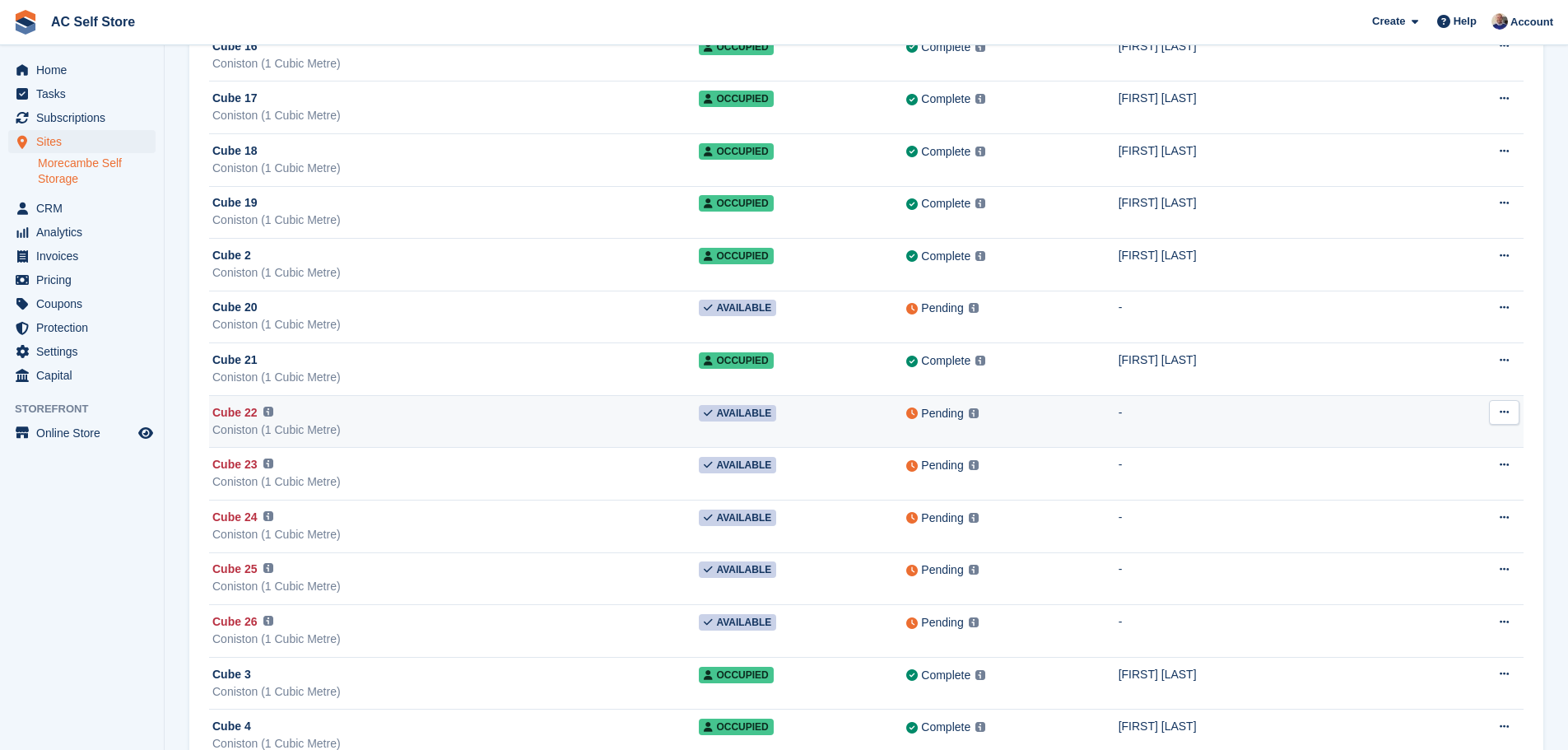 scroll, scrollTop: 1647, scrollLeft: 0, axis: vertical 